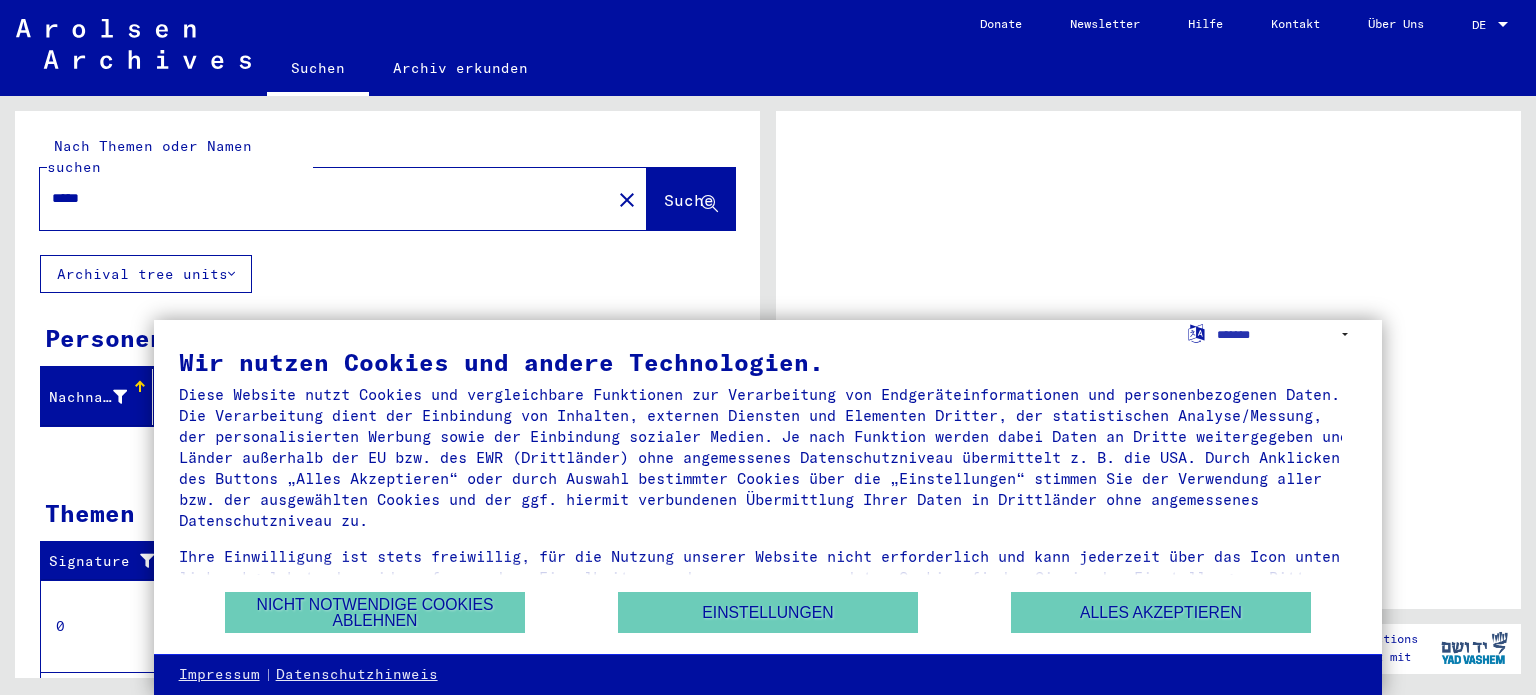 scroll, scrollTop: 0, scrollLeft: 0, axis: both 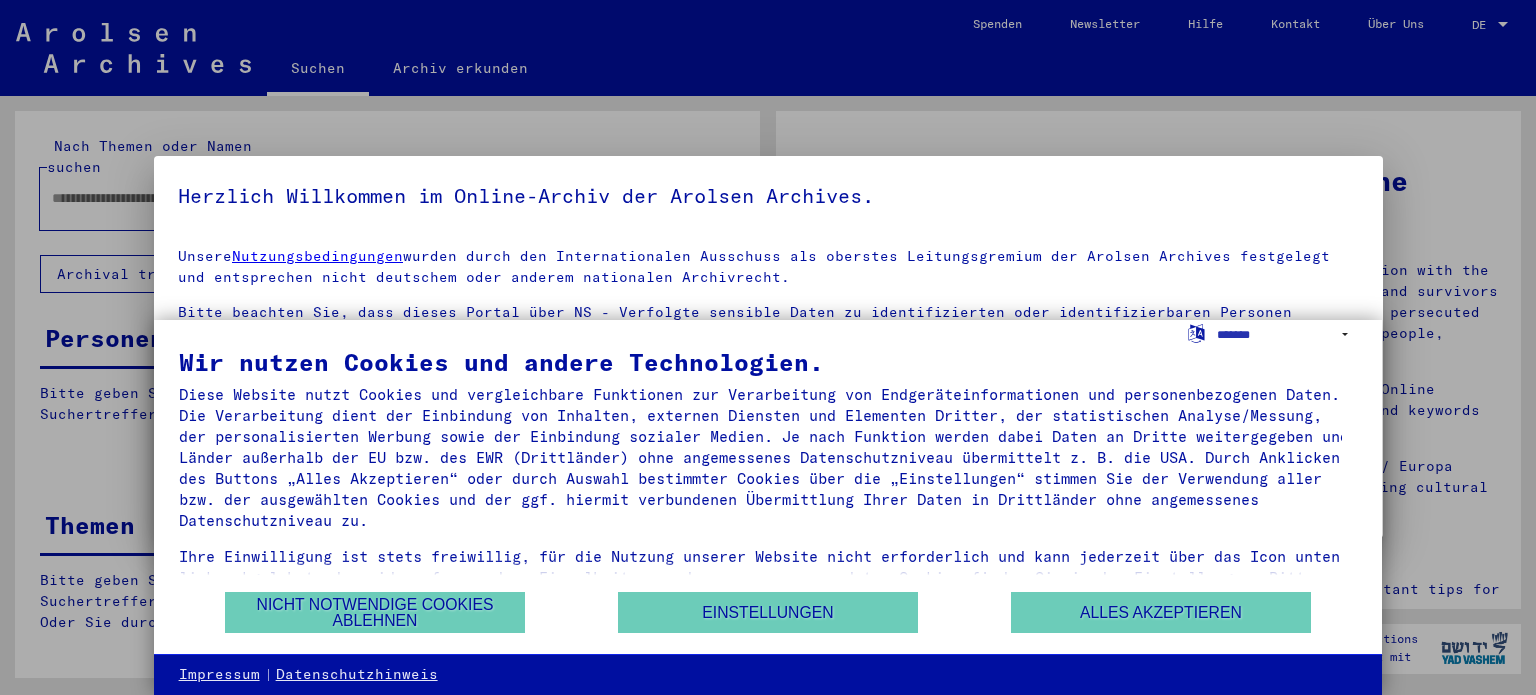 type on "*****" 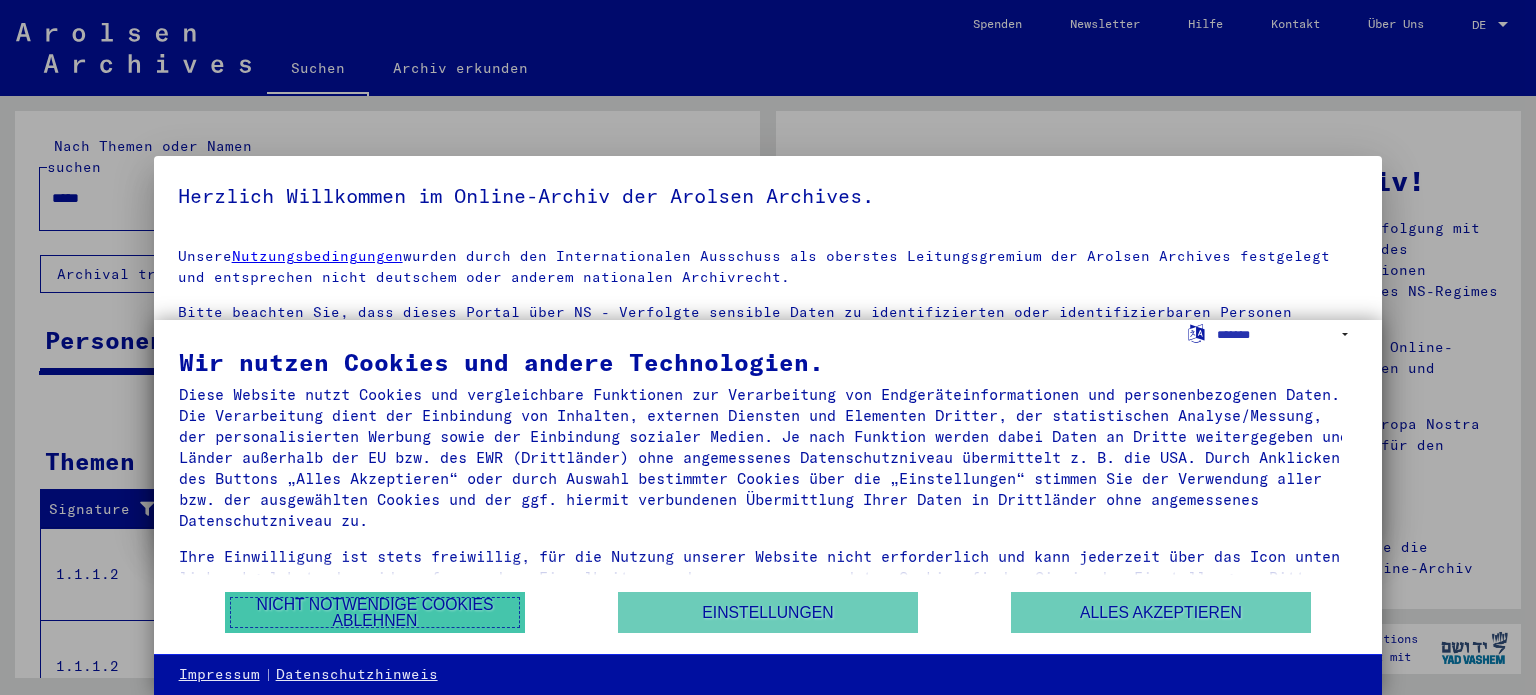click on "Nicht notwendige Cookies ablehnen" at bounding box center (375, 612) 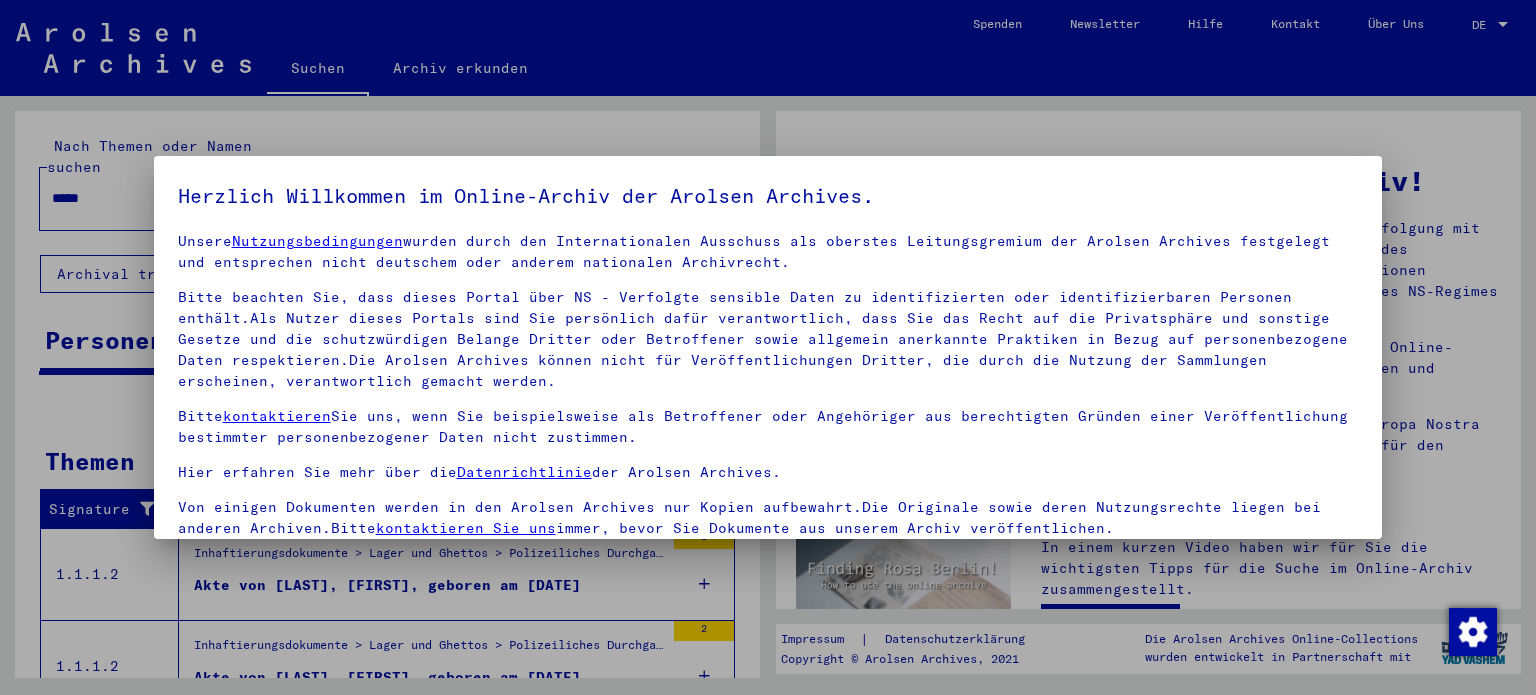 scroll, scrollTop: 28, scrollLeft: 0, axis: vertical 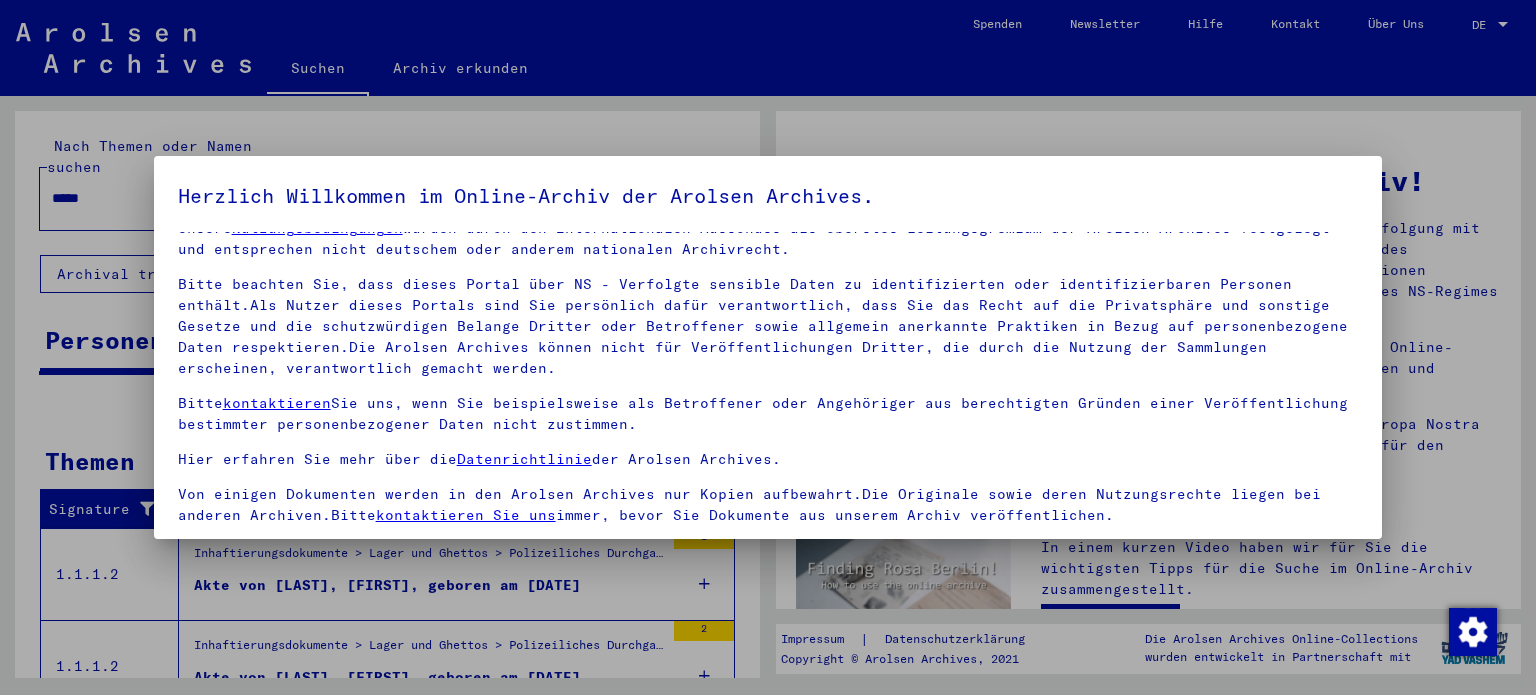 click at bounding box center (768, 347) 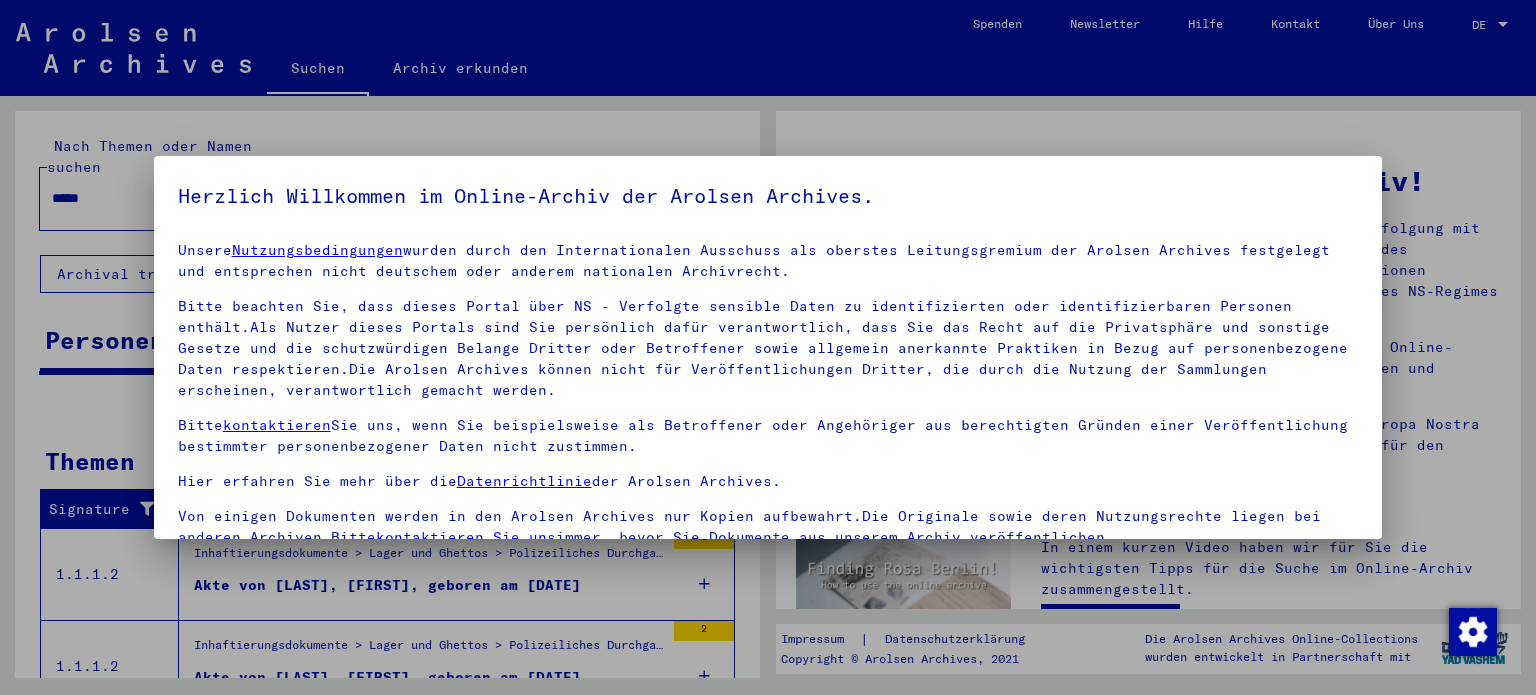 scroll, scrollTop: 0, scrollLeft: 0, axis: both 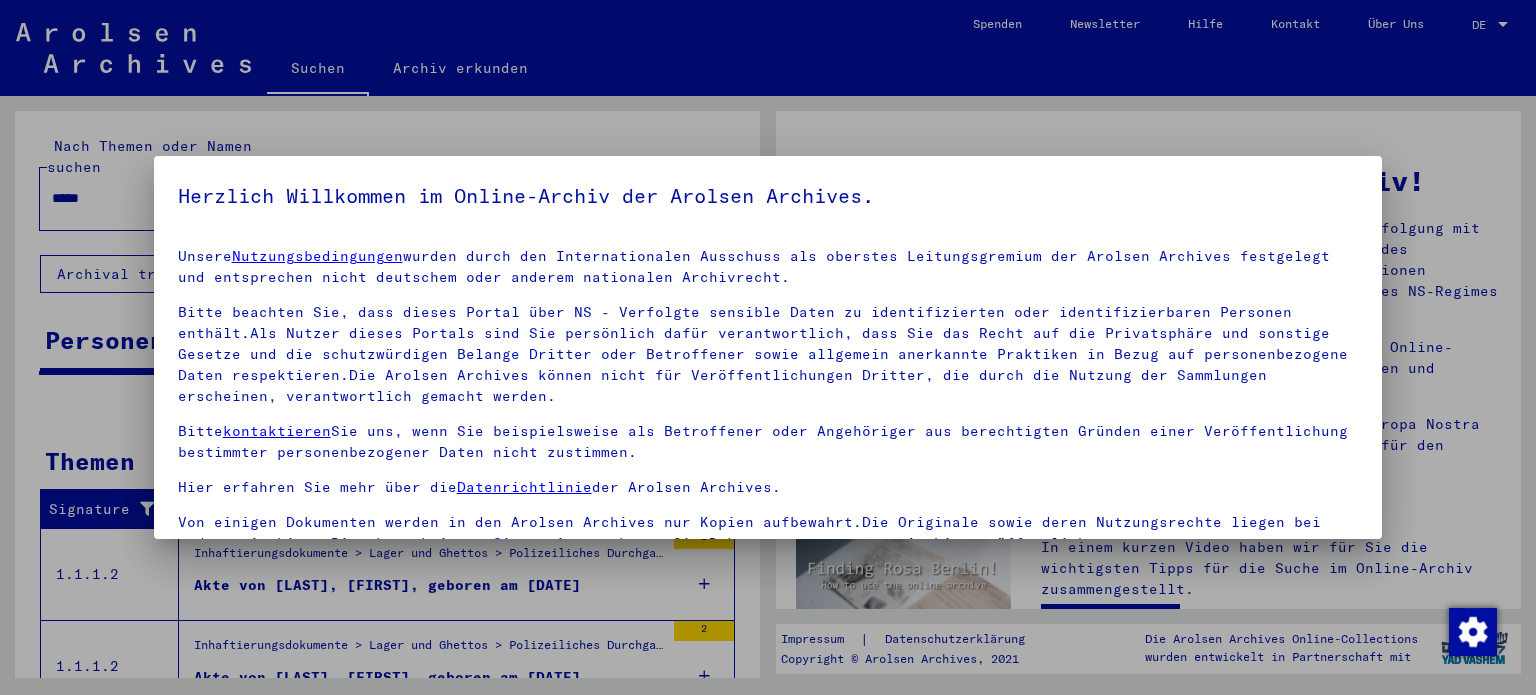 click at bounding box center [768, 347] 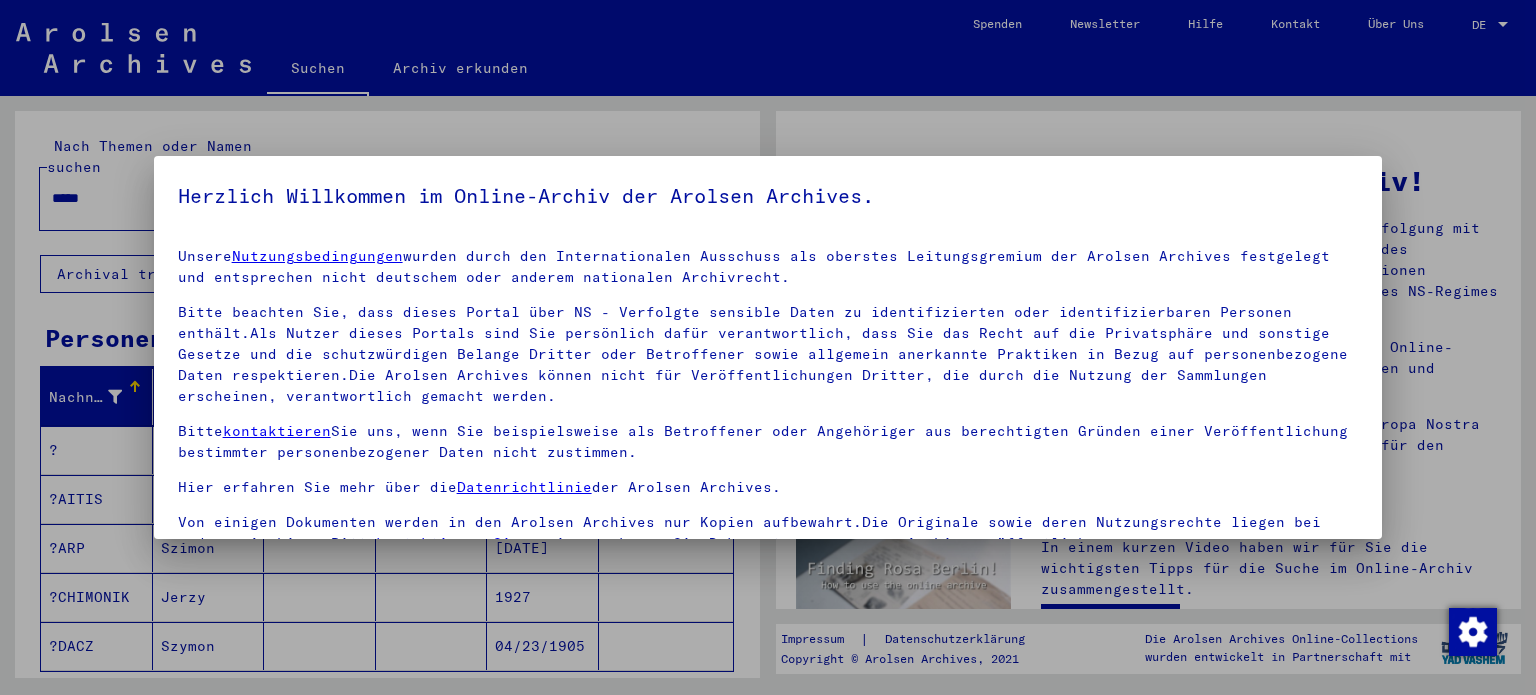 scroll, scrollTop: 28, scrollLeft: 0, axis: vertical 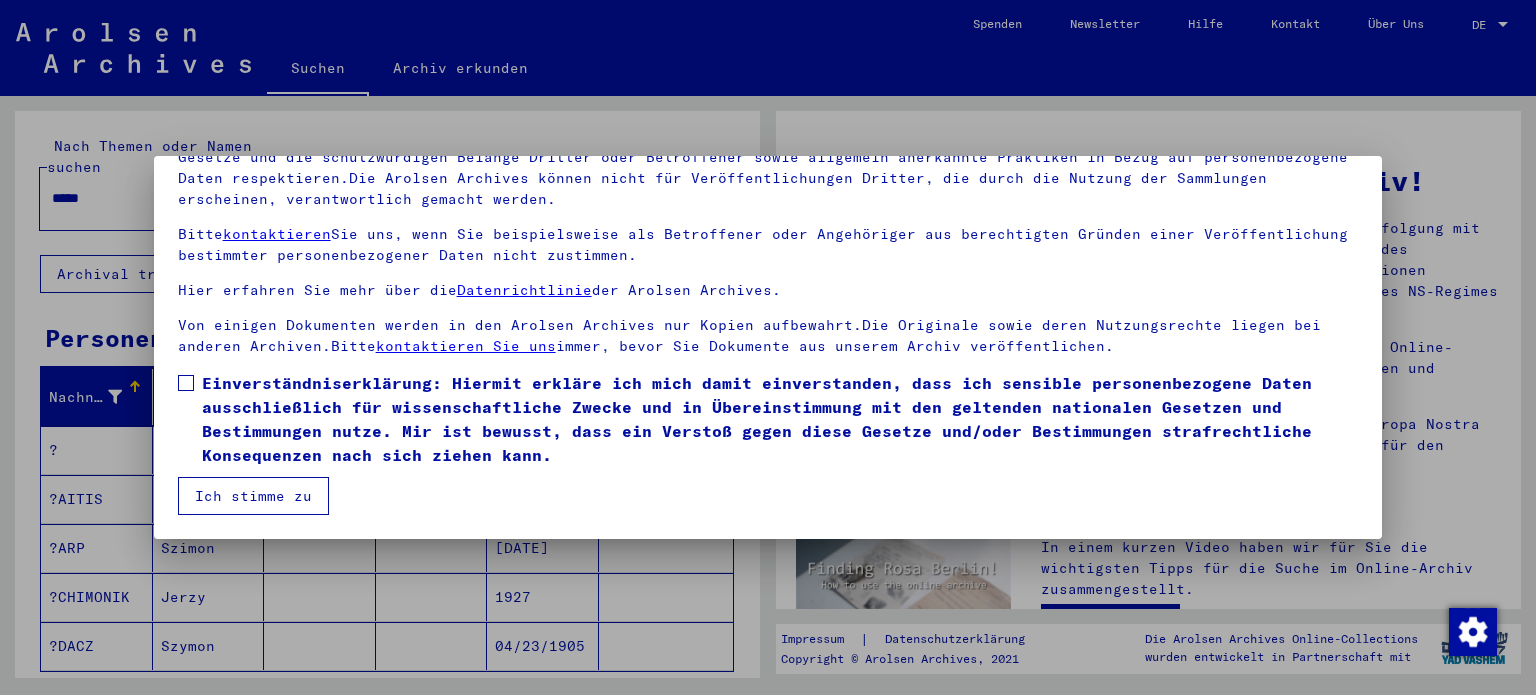 click on "Ich stimme zu" at bounding box center [253, 496] 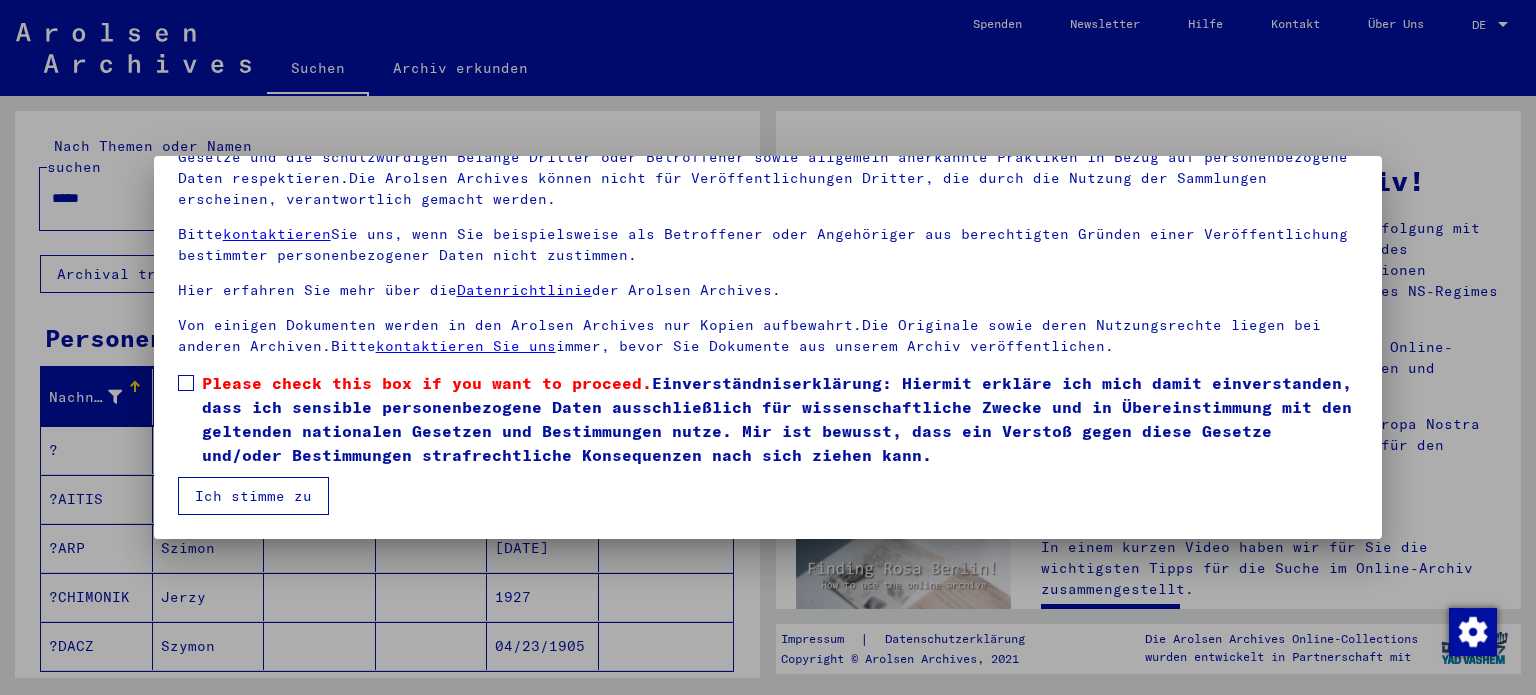 click on "Ich stimme zu" at bounding box center (253, 496) 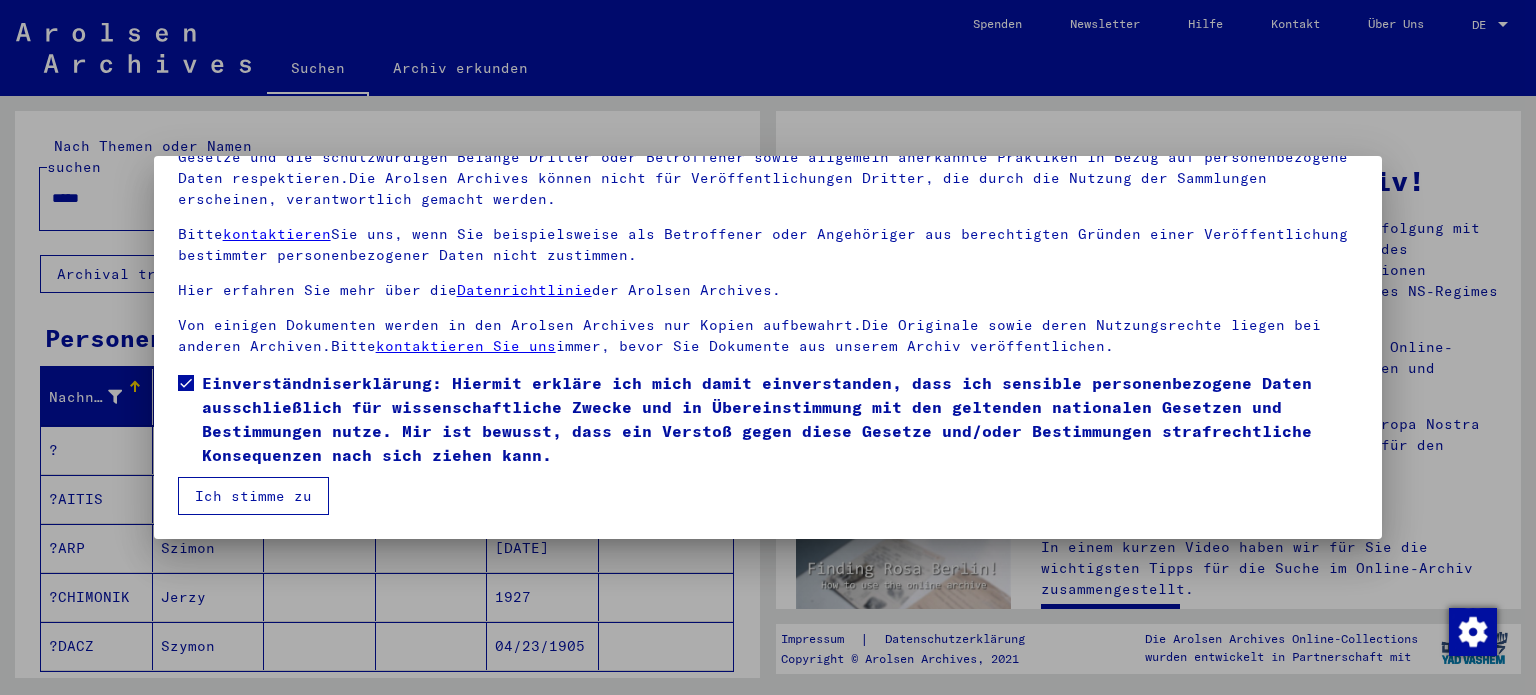 click on "Ich stimme zu" at bounding box center (253, 496) 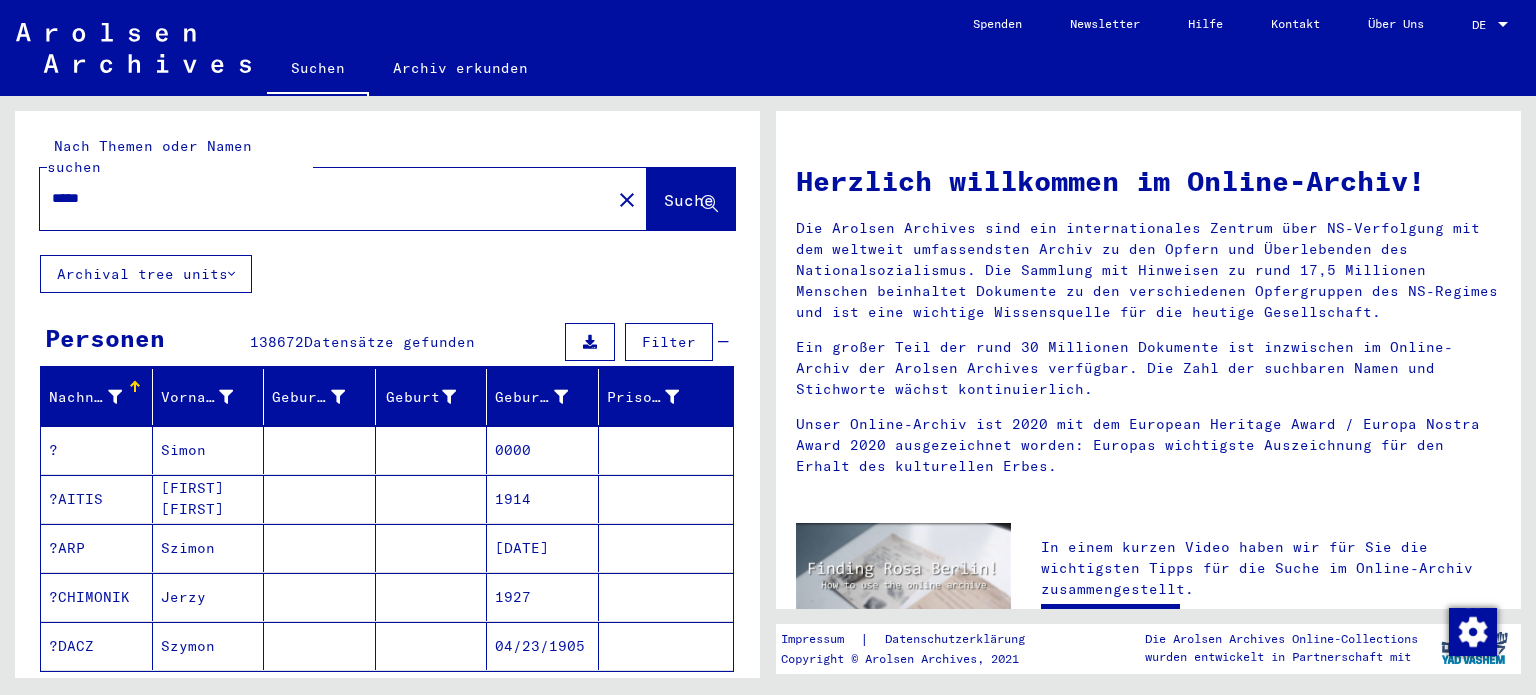 click on "DE" at bounding box center (1483, 25) 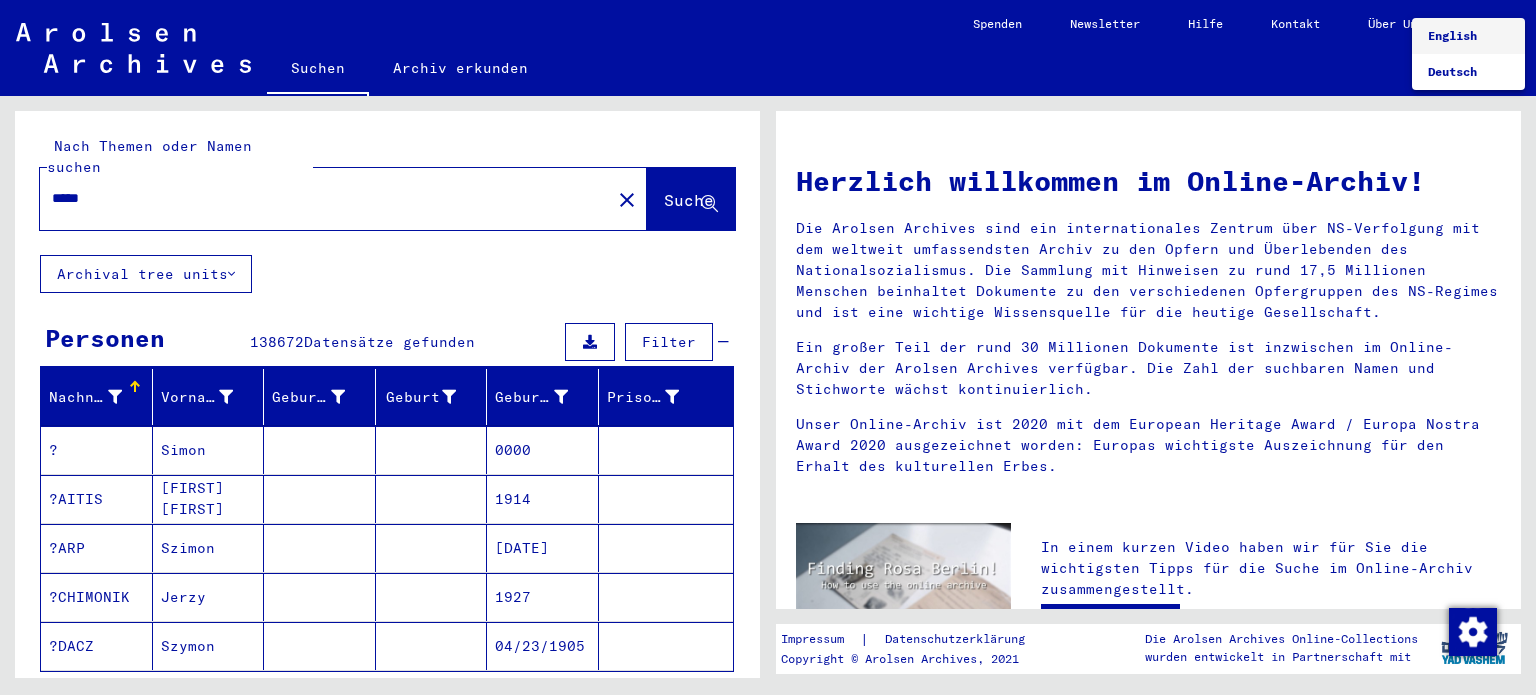 click on "English" at bounding box center (1468, 36) 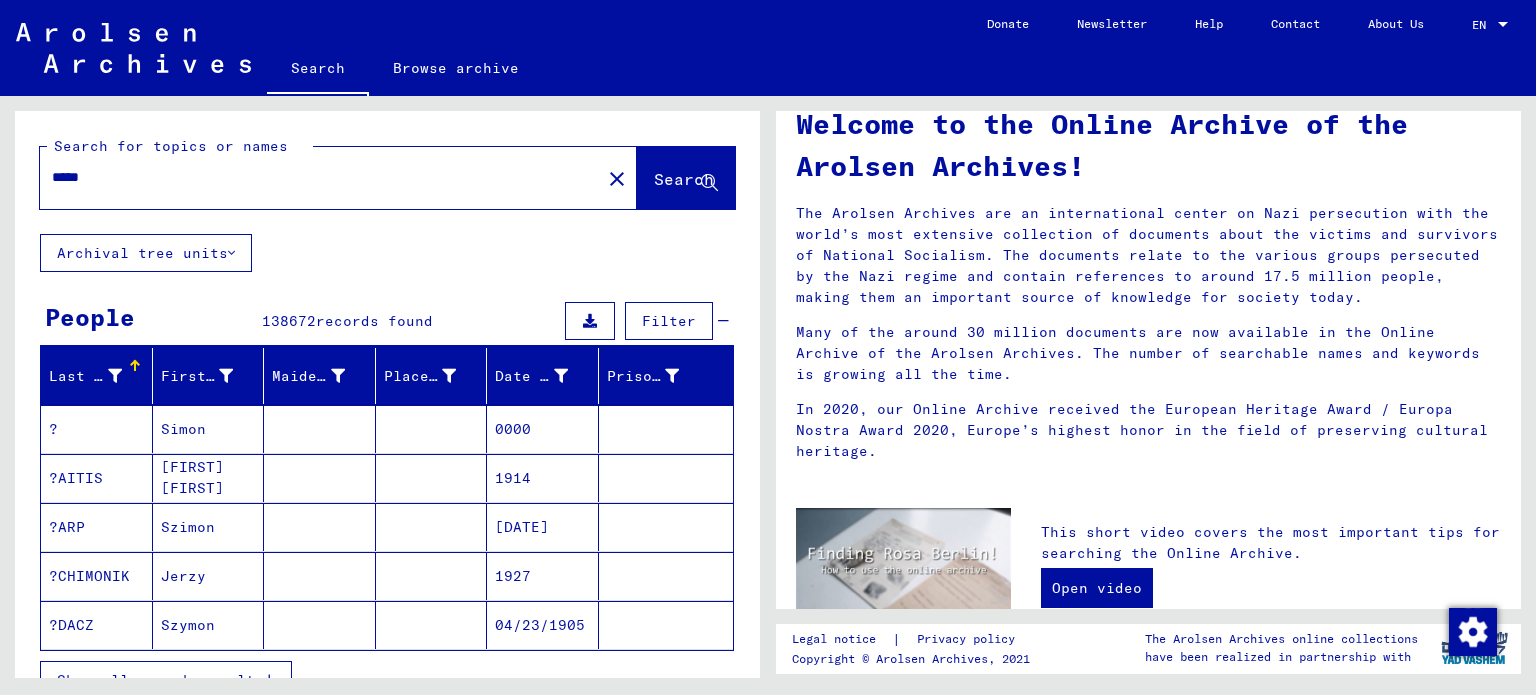 scroll, scrollTop: 100, scrollLeft: 0, axis: vertical 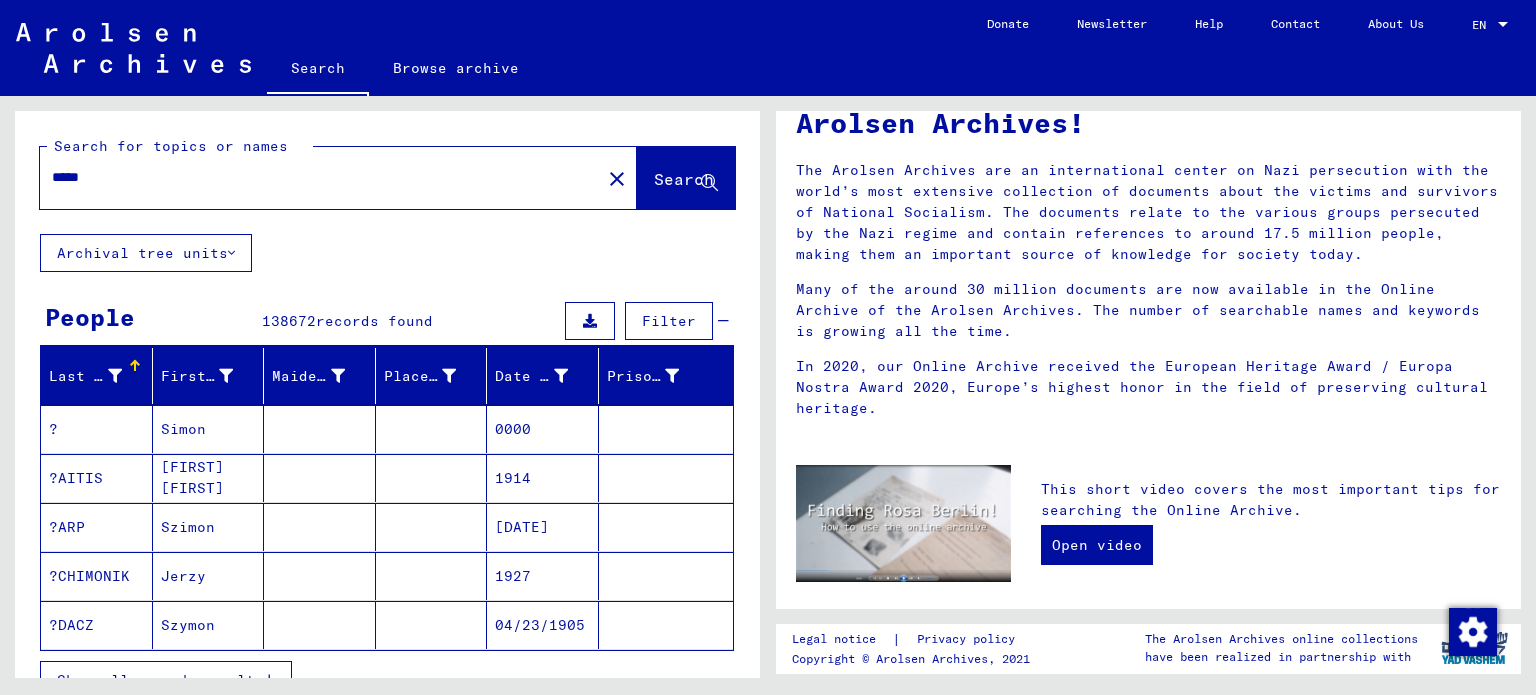 click on "Filter" at bounding box center [669, 321] 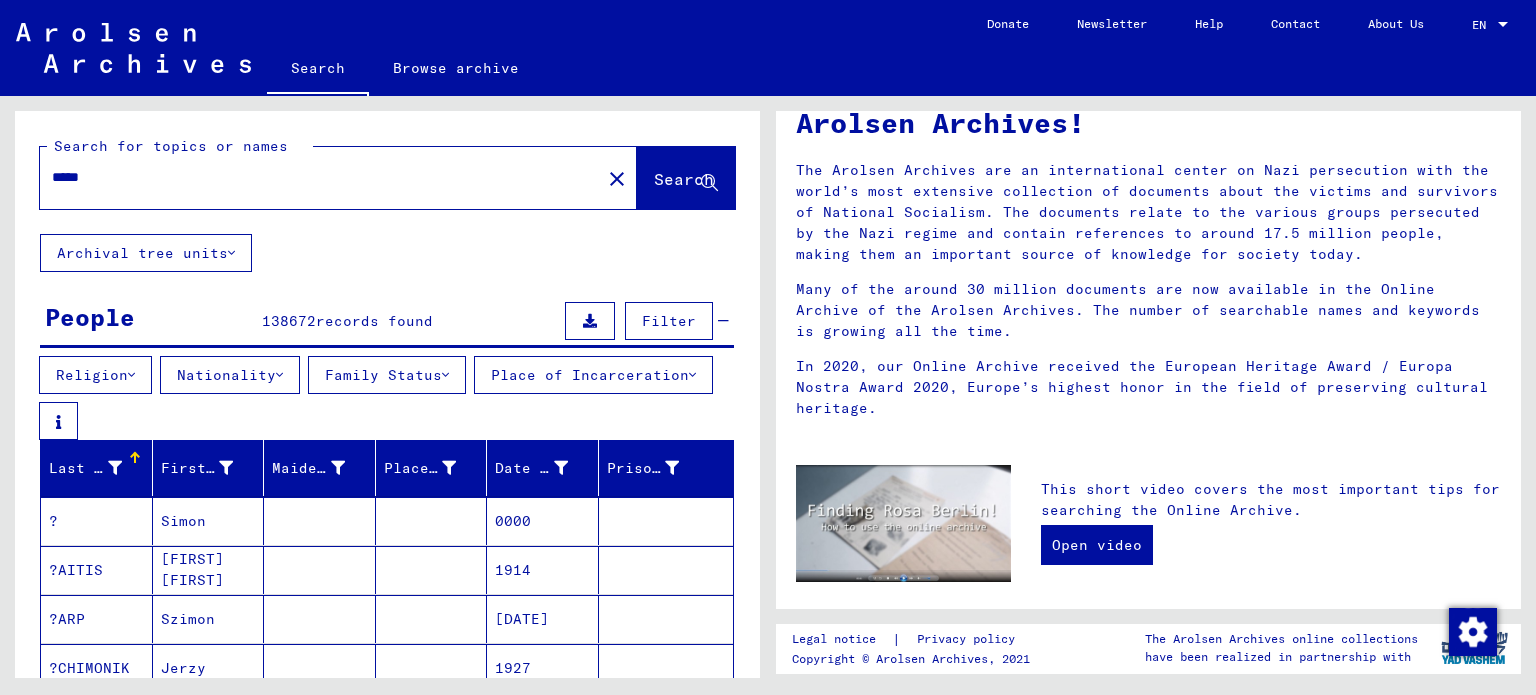 click on "Nationality" at bounding box center [230, 375] 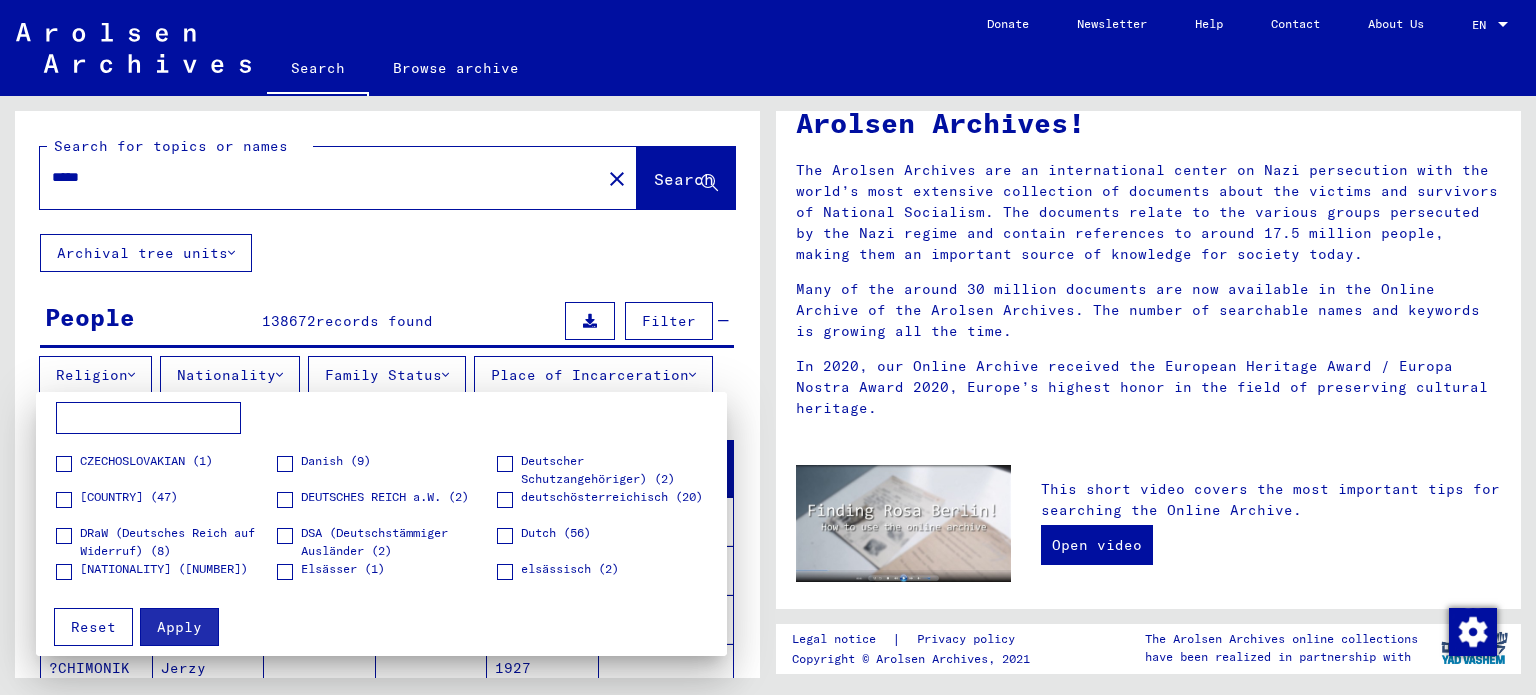 scroll, scrollTop: 200, scrollLeft: 0, axis: vertical 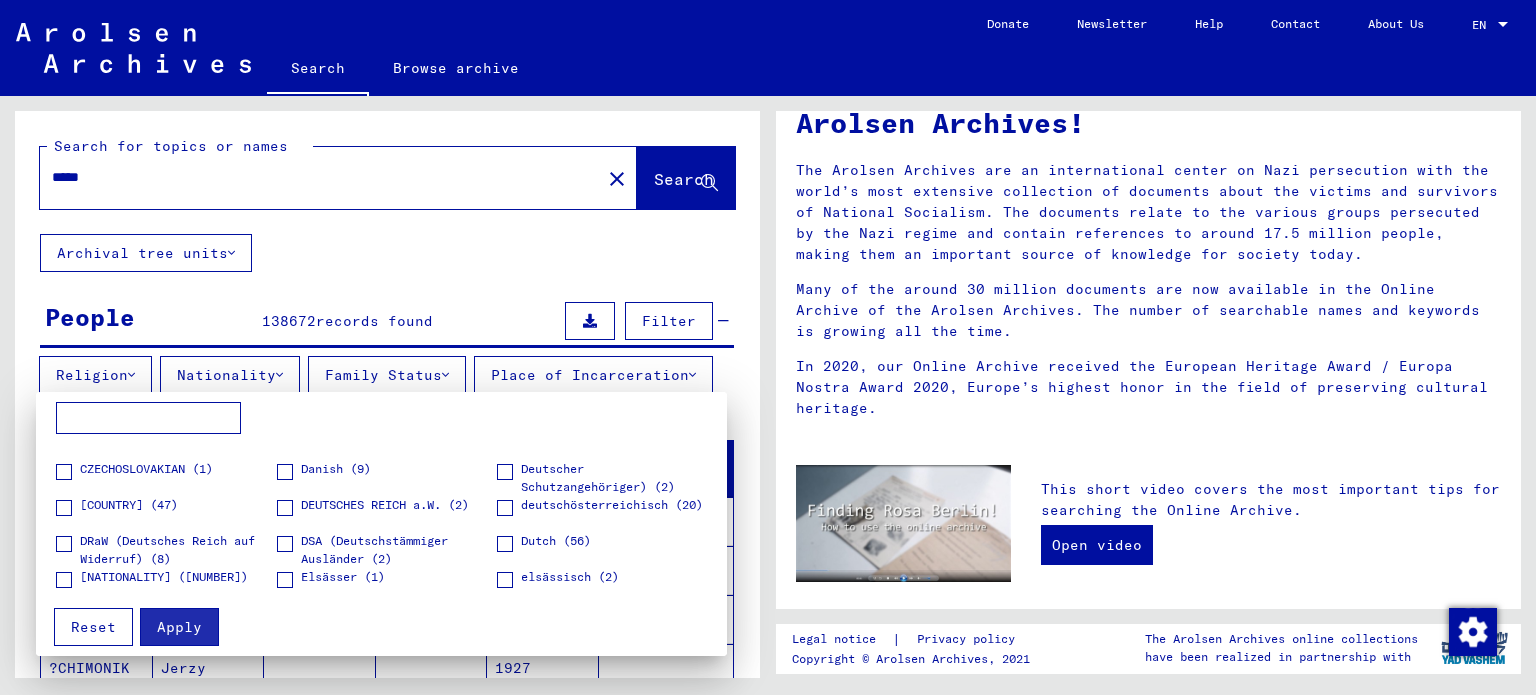 click on "DEUTSCHES REICH a.W. (2)" at bounding box center [385, 505] 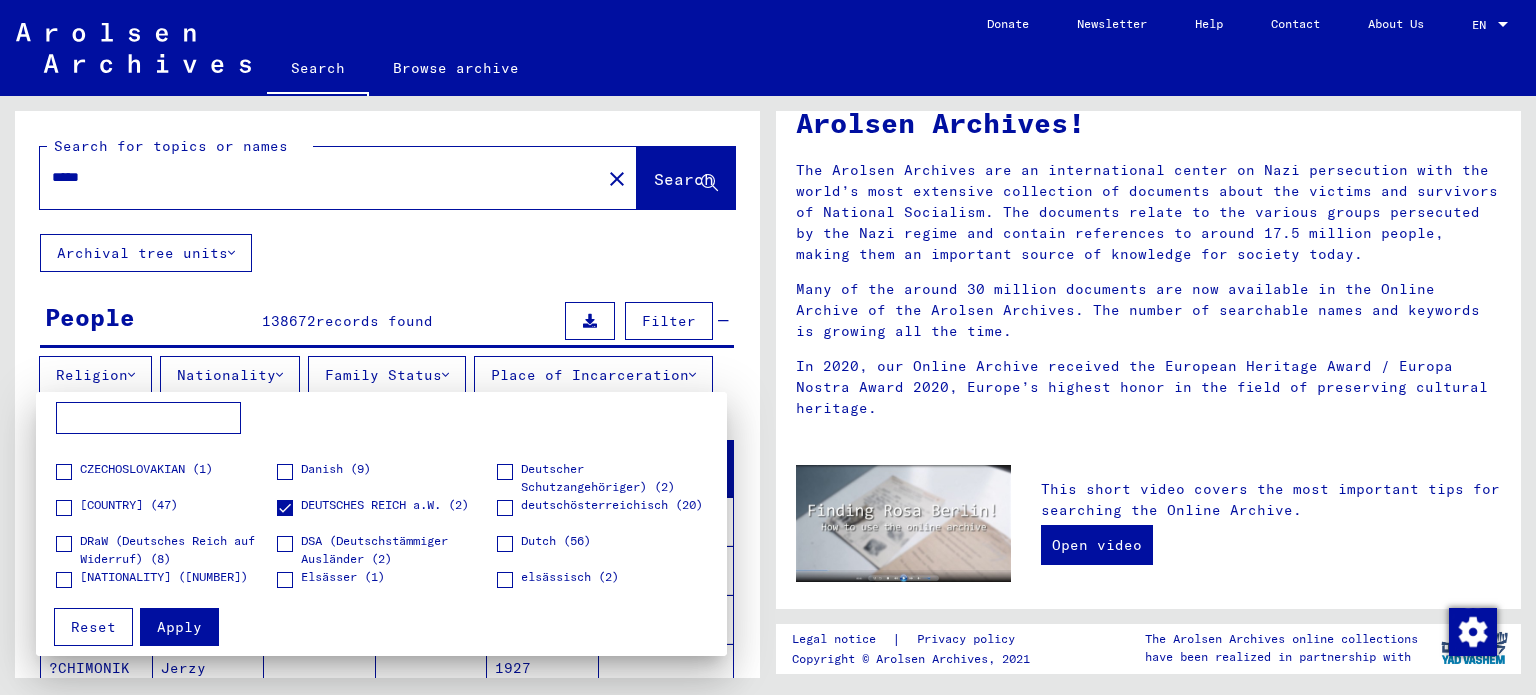 click on "[COUNTRY] (47)" at bounding box center [129, 505] 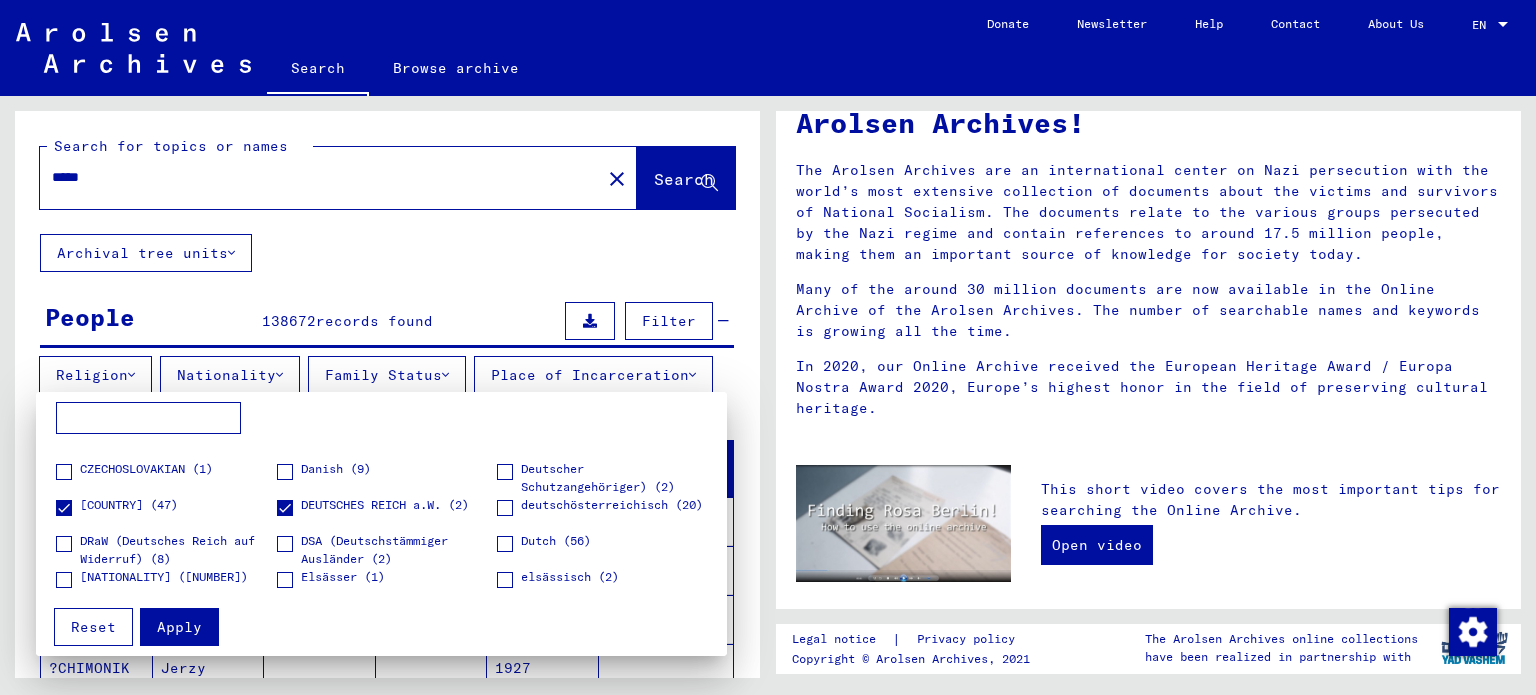 click on "Deutscher Schutzangehöriger) (2)" at bounding box center (619, 478) 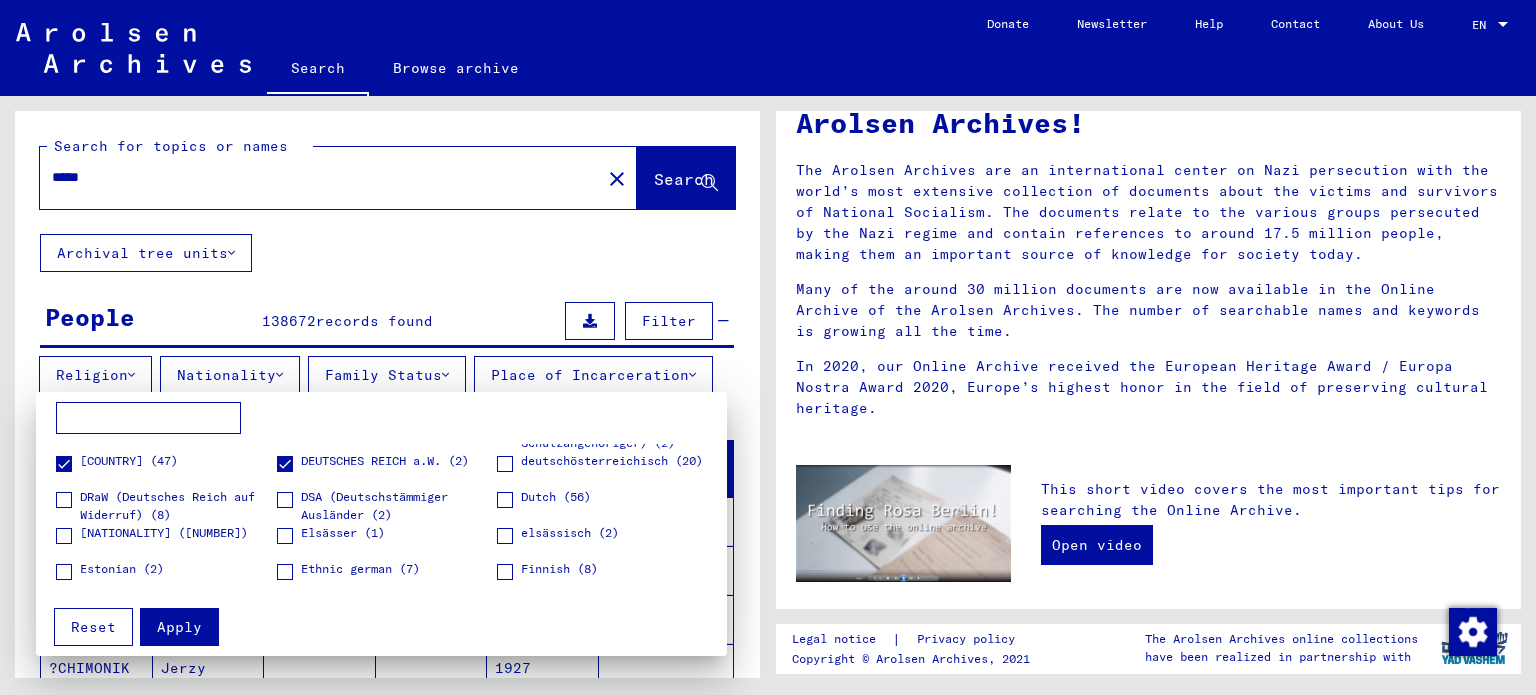 scroll, scrollTop: 200, scrollLeft: 0, axis: vertical 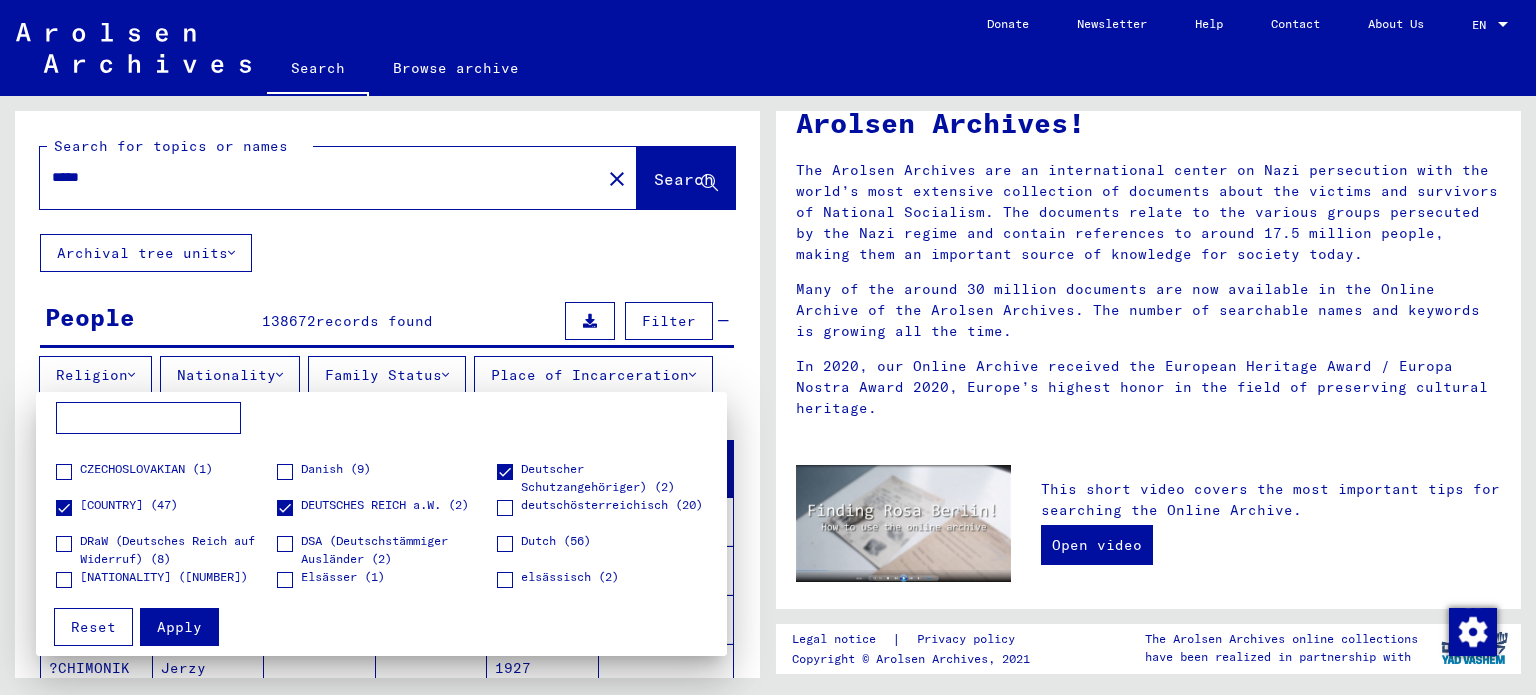 click on "deutschösterreichisch (20)" at bounding box center [612, 505] 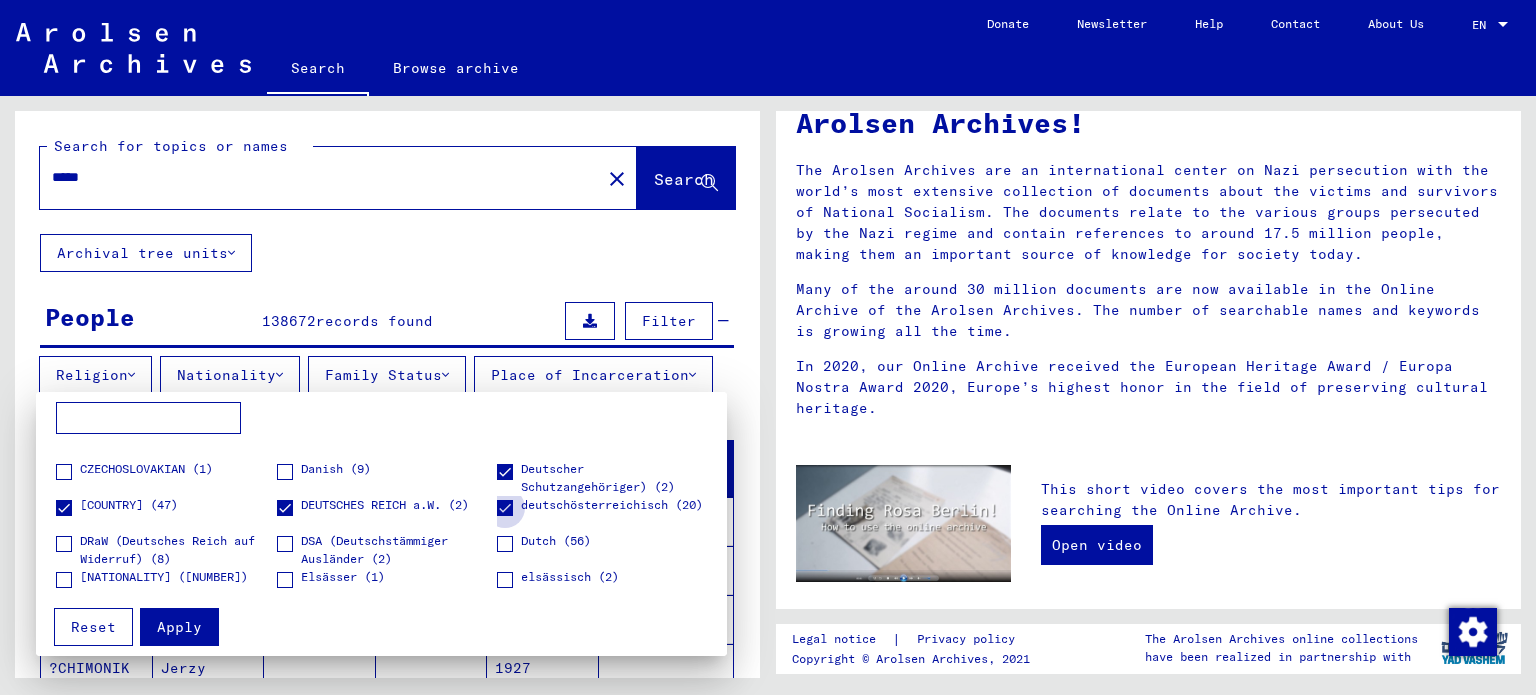 click on "deutschösterreichisch (20)" at bounding box center [600, 506] 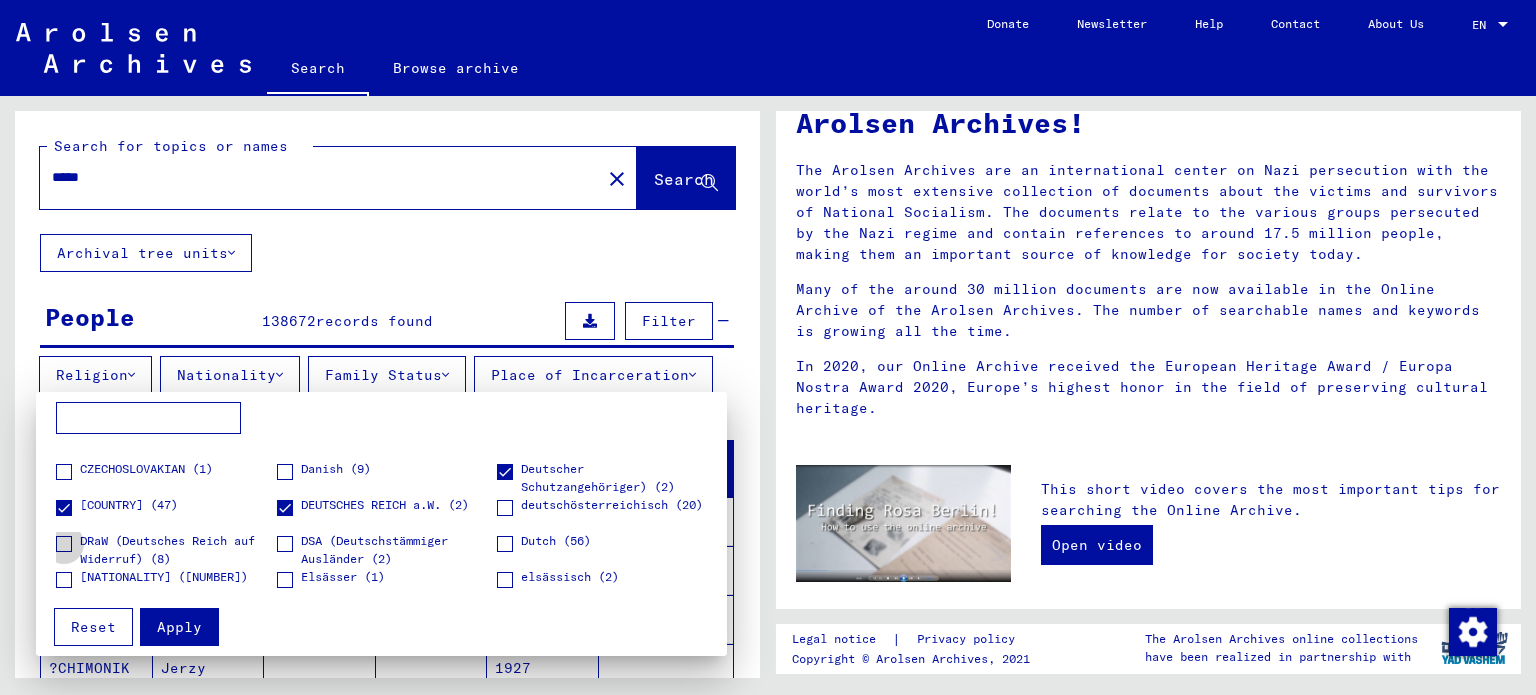 click on "DRaW (Deutsches Reich auf Widerruf) (8)" at bounding box center [178, 550] 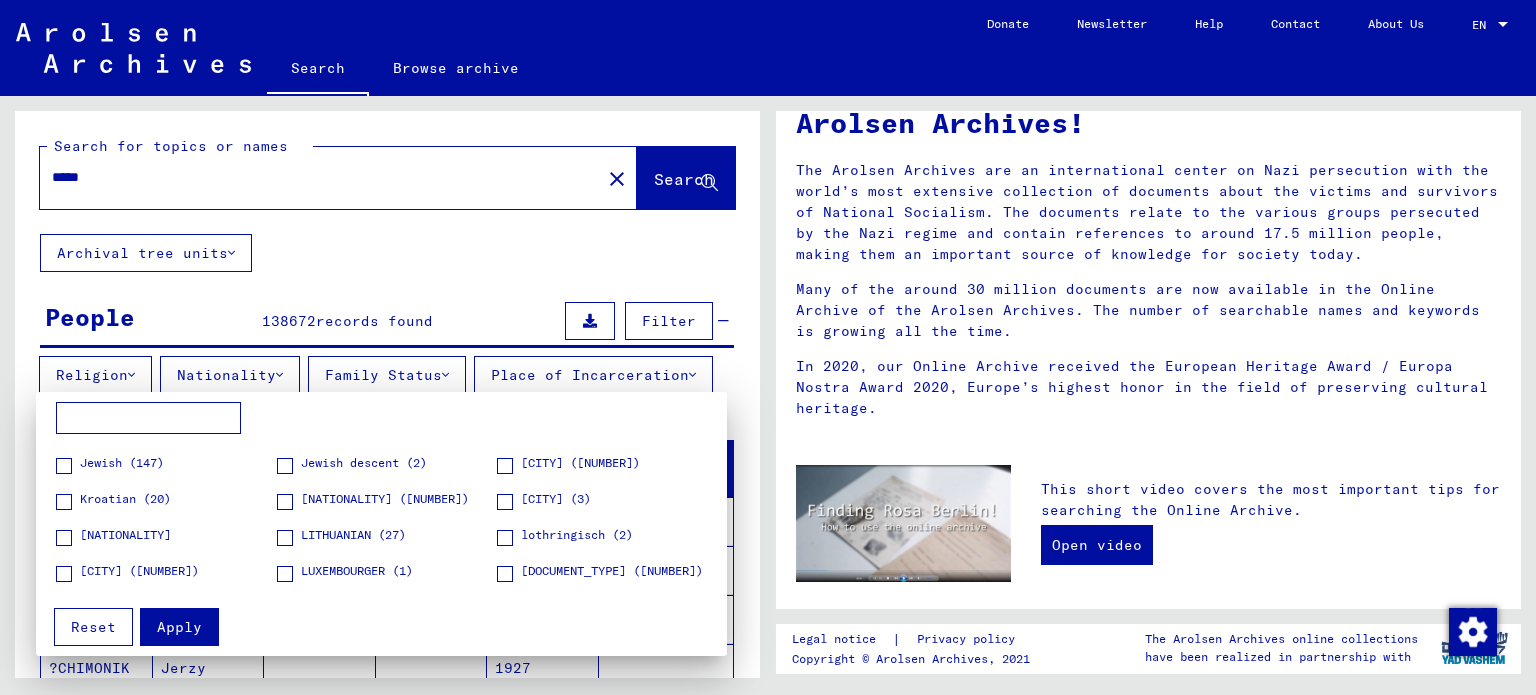 scroll, scrollTop: 700, scrollLeft: 0, axis: vertical 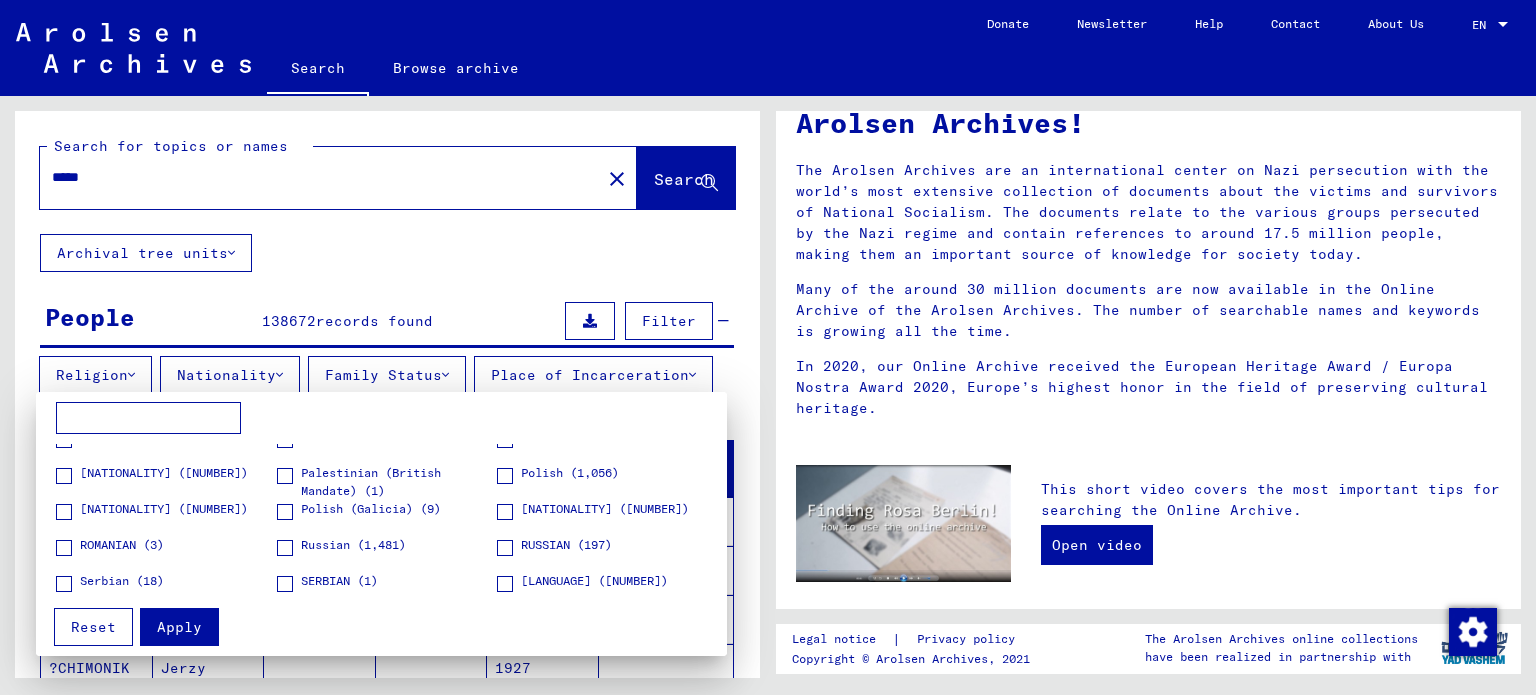 click at bounding box center (148, 418) 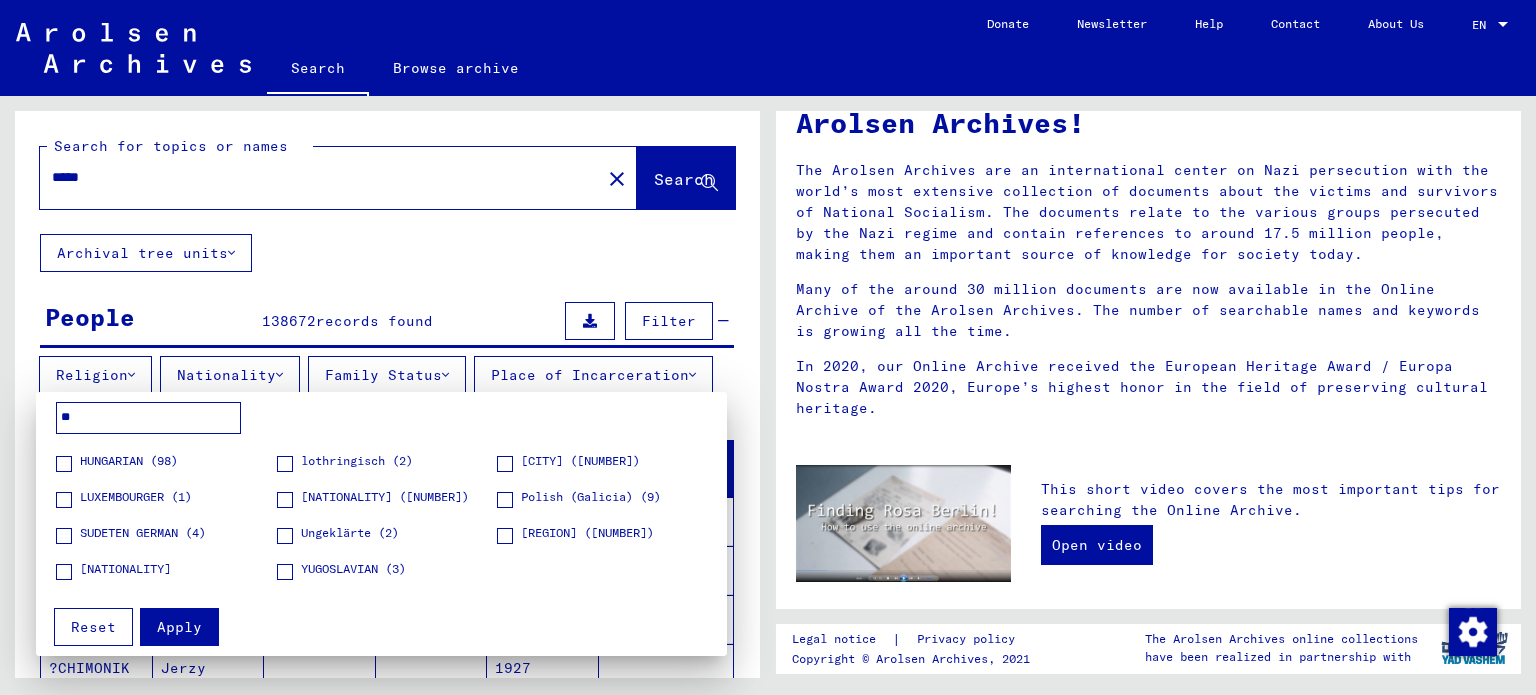 scroll, scrollTop: 0, scrollLeft: 0, axis: both 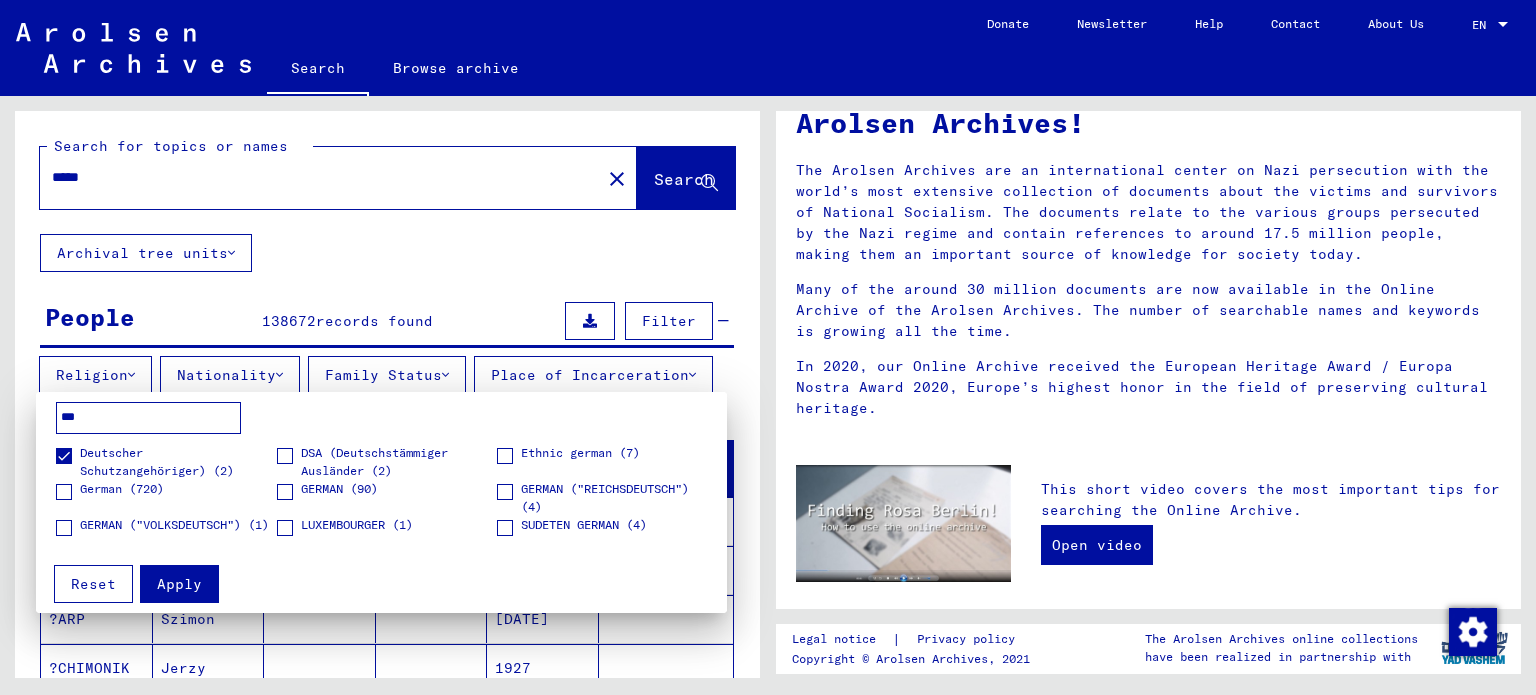 type on "***" 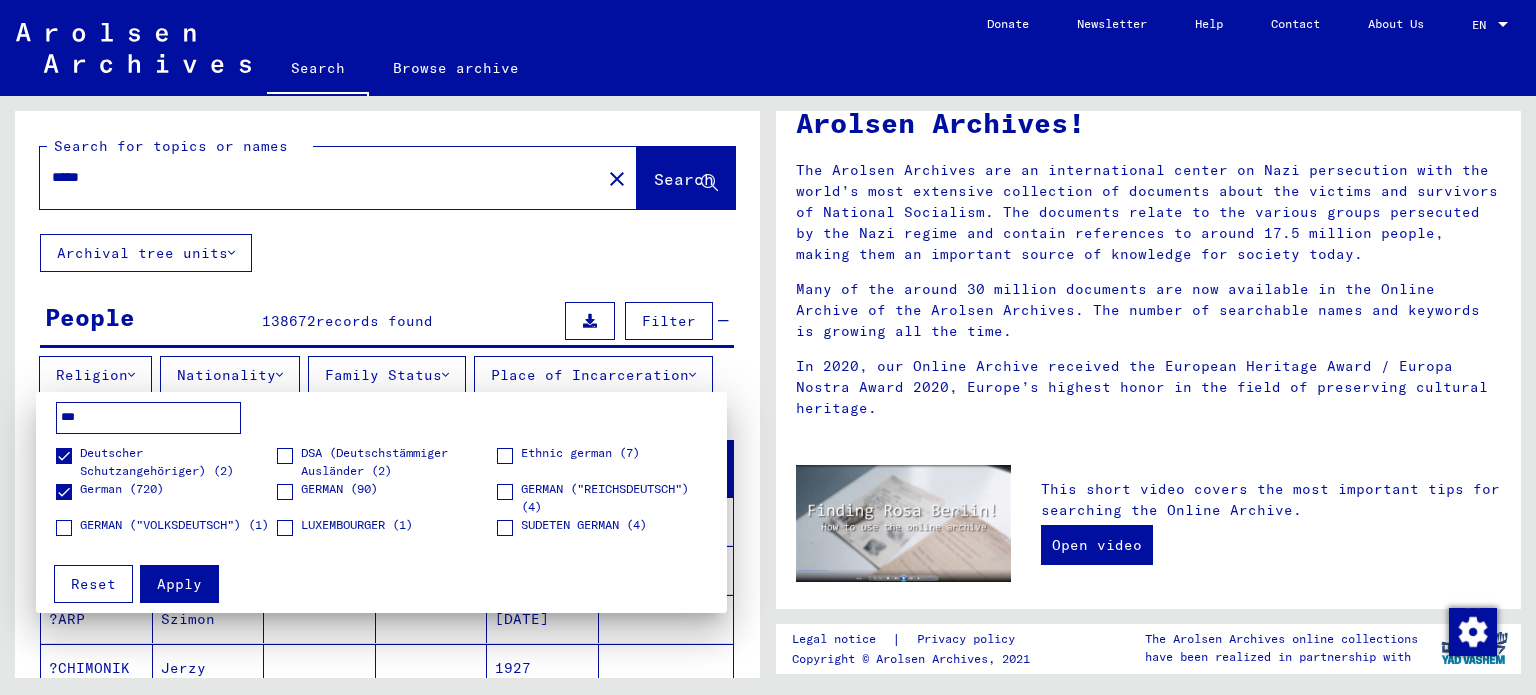 click on "Deutscher Schutzangehöriger) (2)" at bounding box center (178, 462) 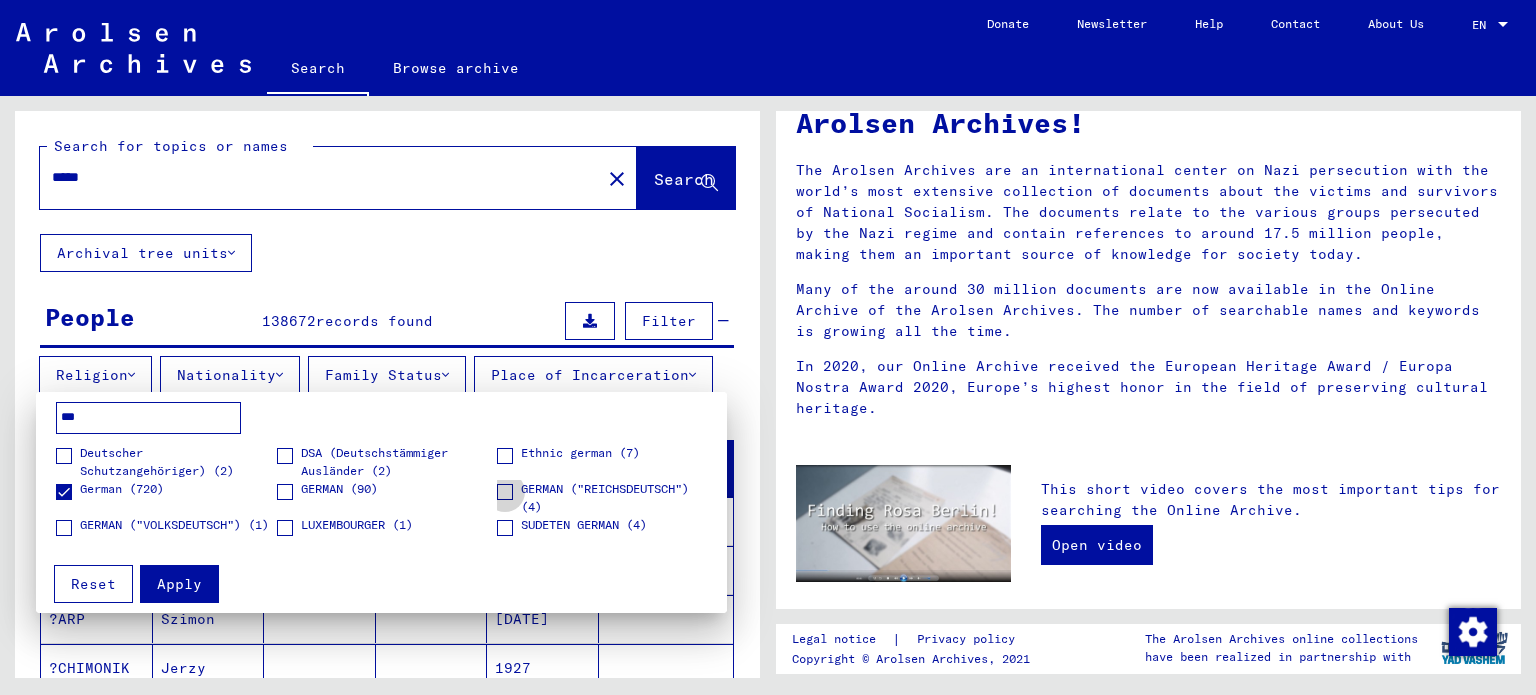 click on "GERMAN ("REICHSDEUTSCH") (4)" at bounding box center (619, 498) 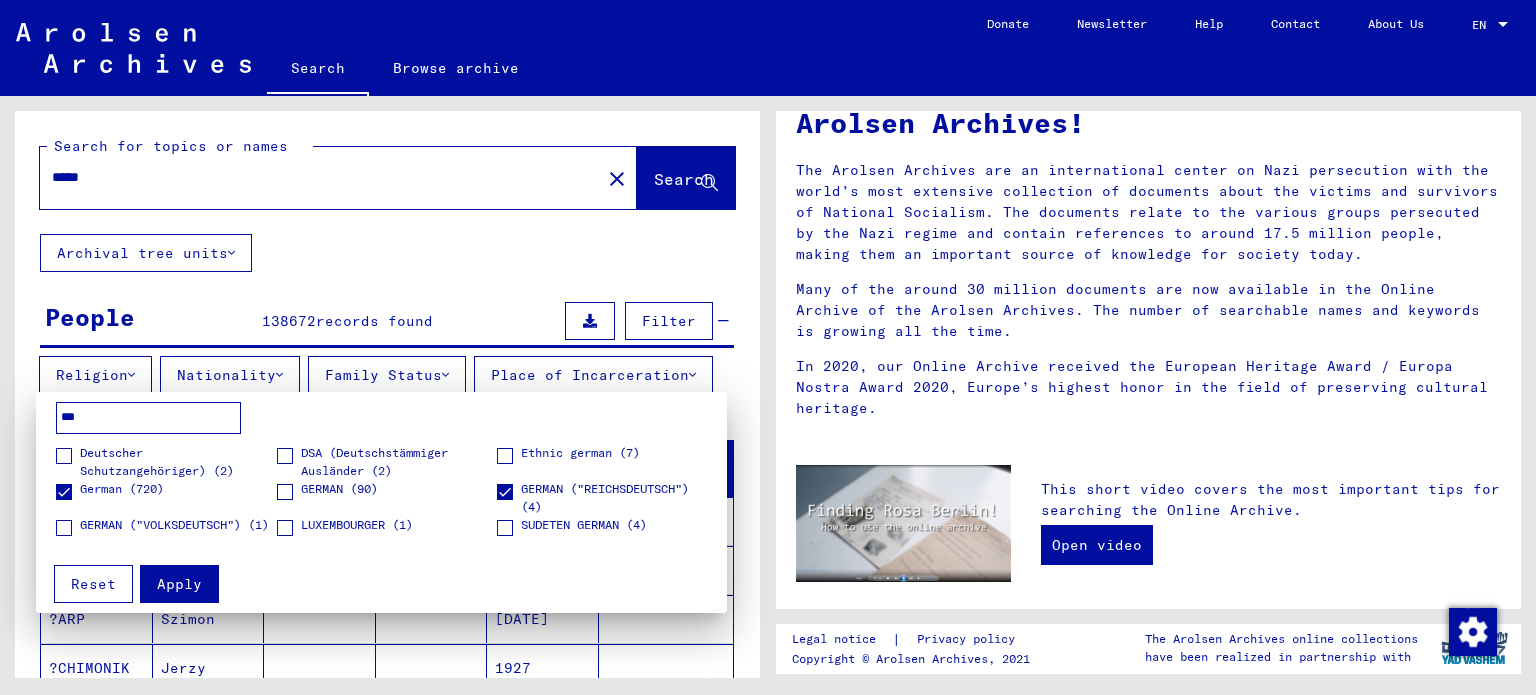 click on "GERMAN (90)" at bounding box center [339, 489] 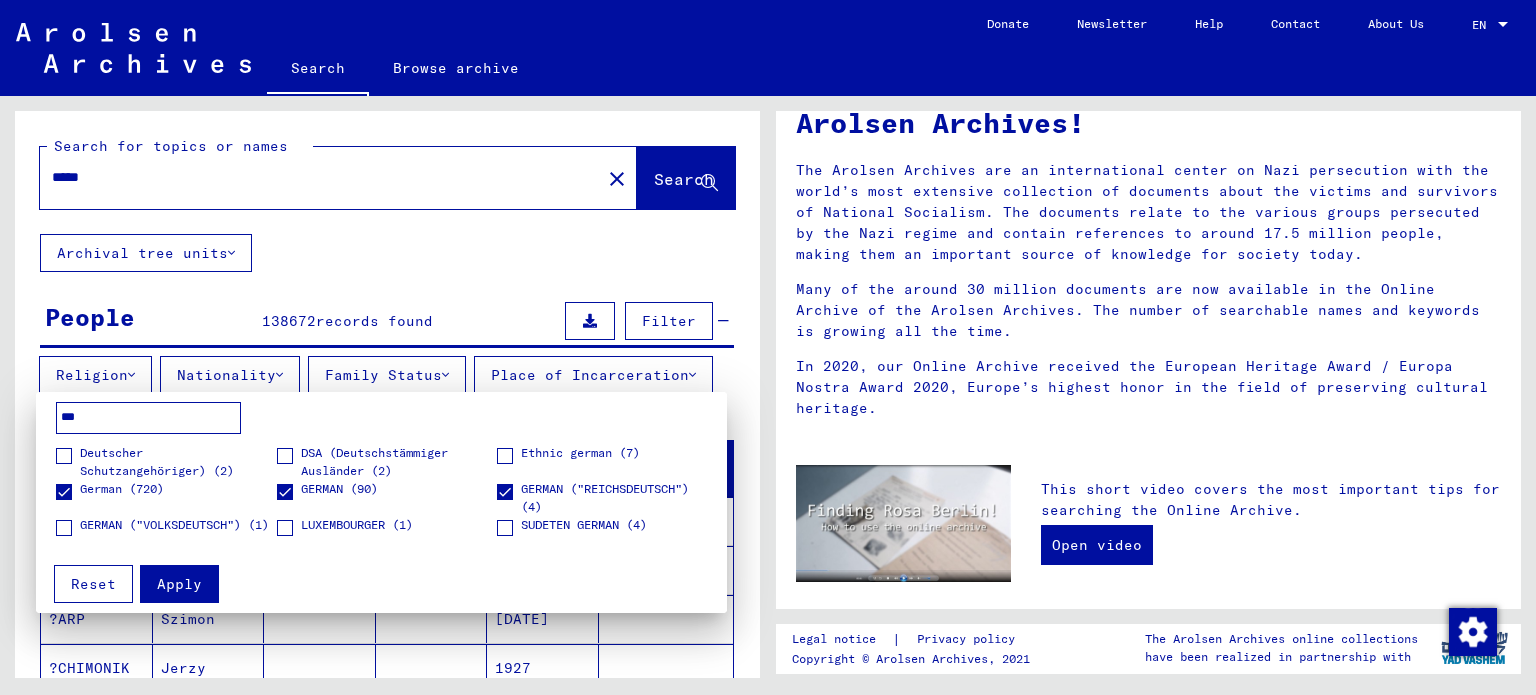 click on "Apply" at bounding box center [179, 584] 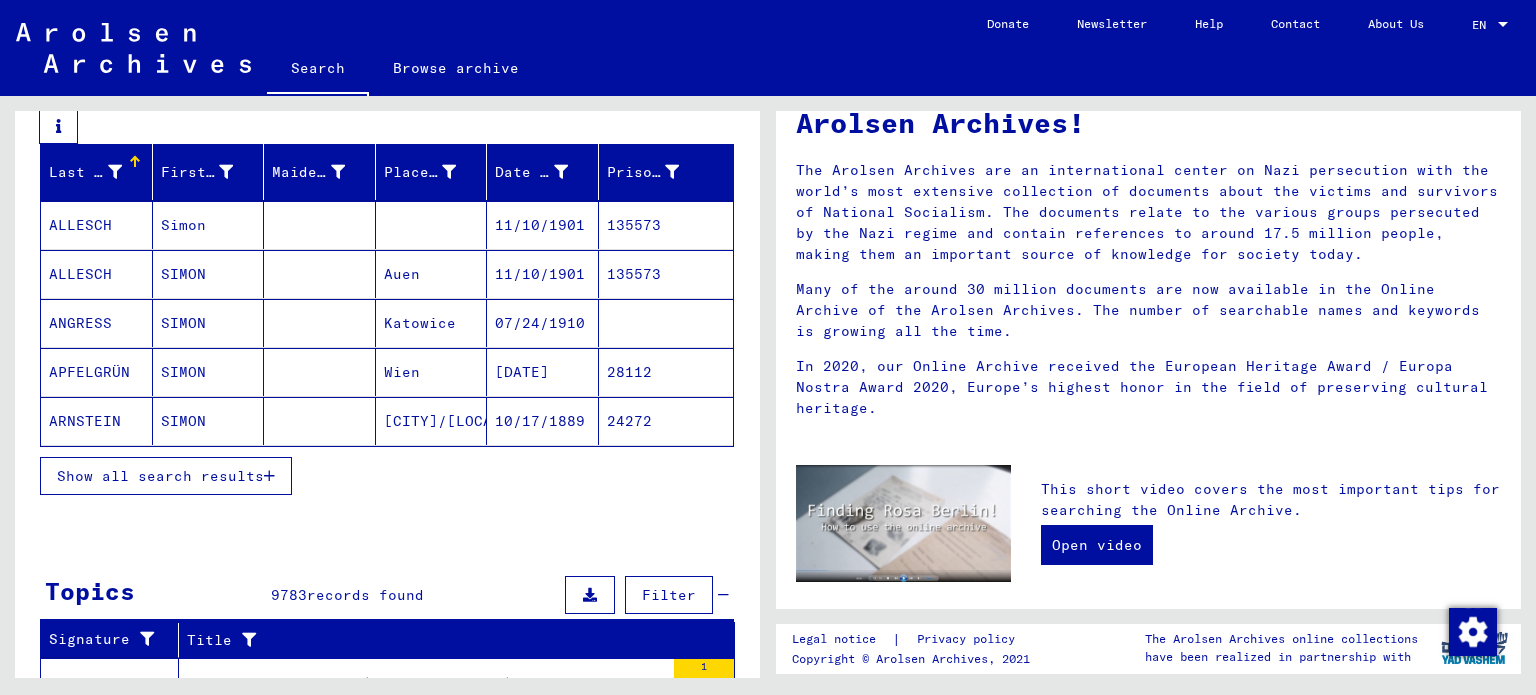 scroll, scrollTop: 296, scrollLeft: 0, axis: vertical 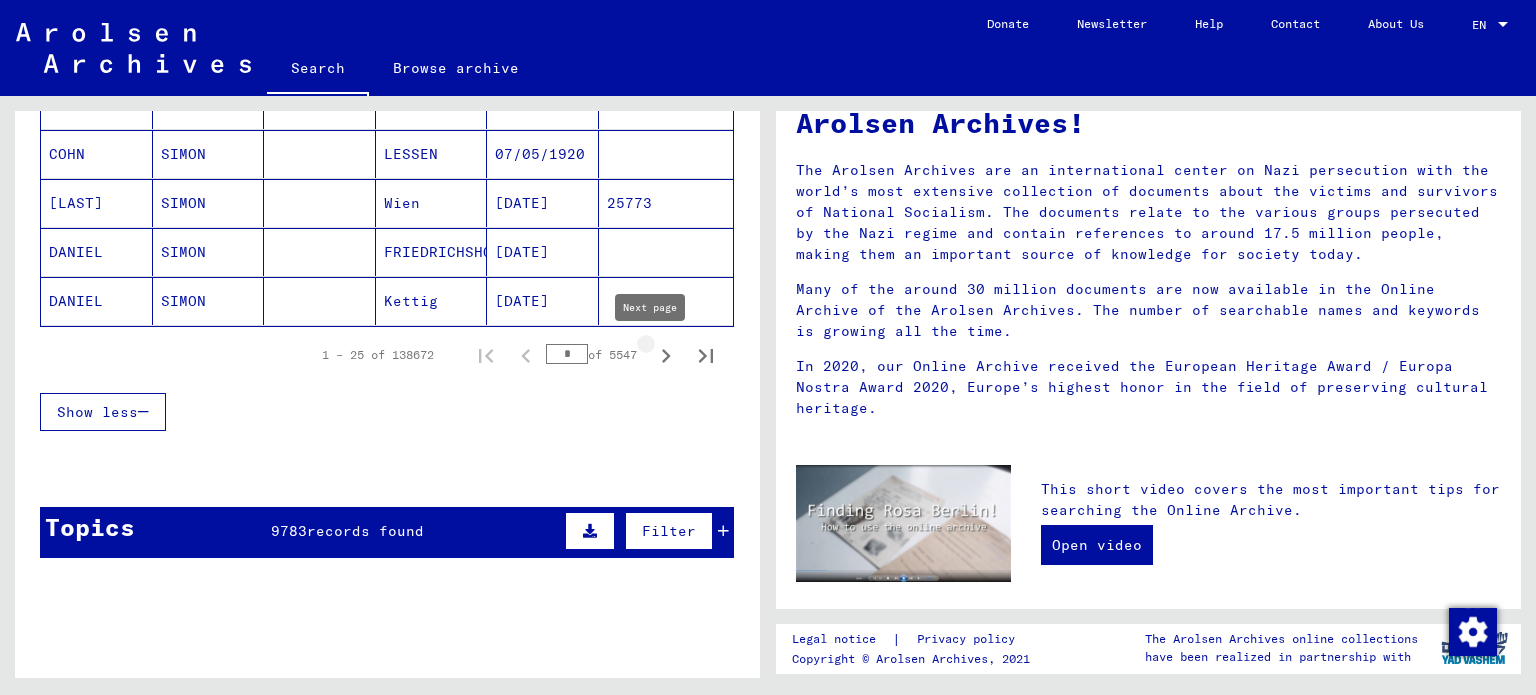 click 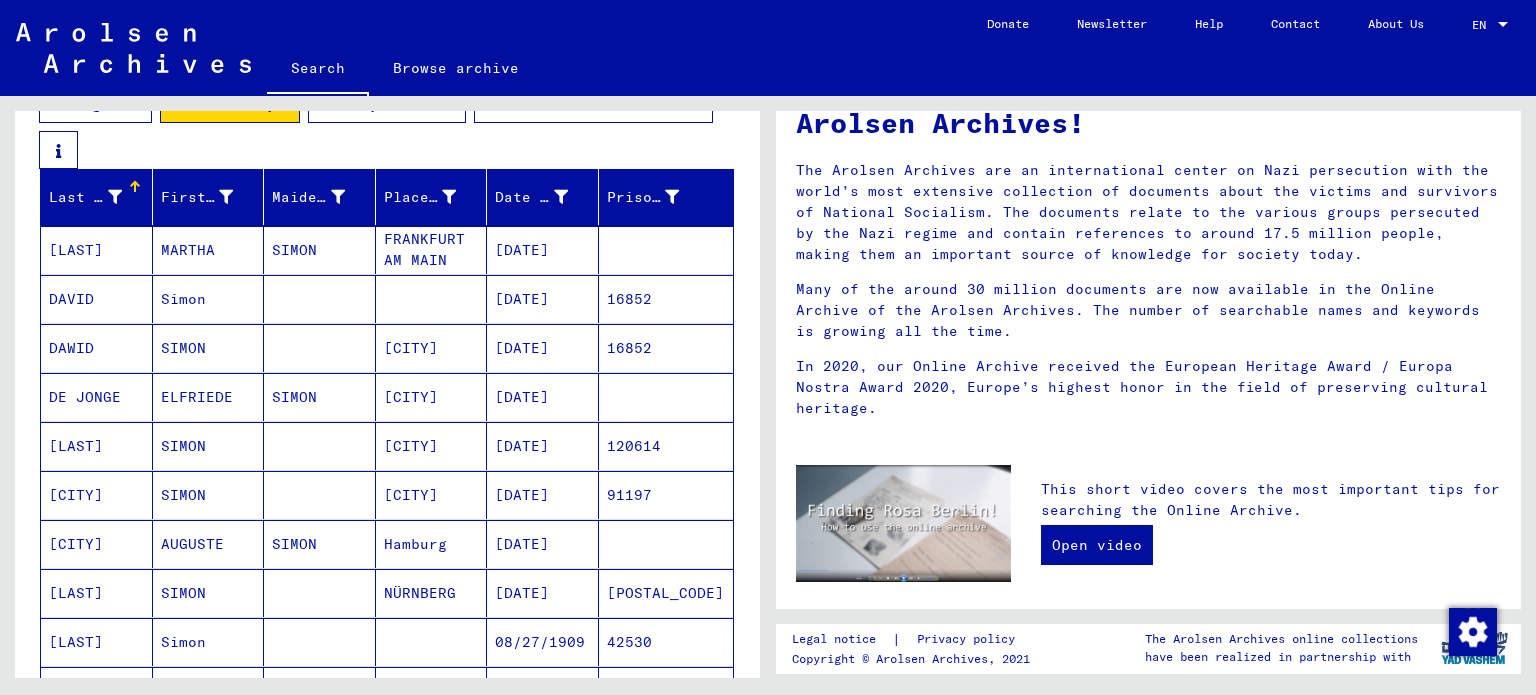 scroll, scrollTop: 0, scrollLeft: 0, axis: both 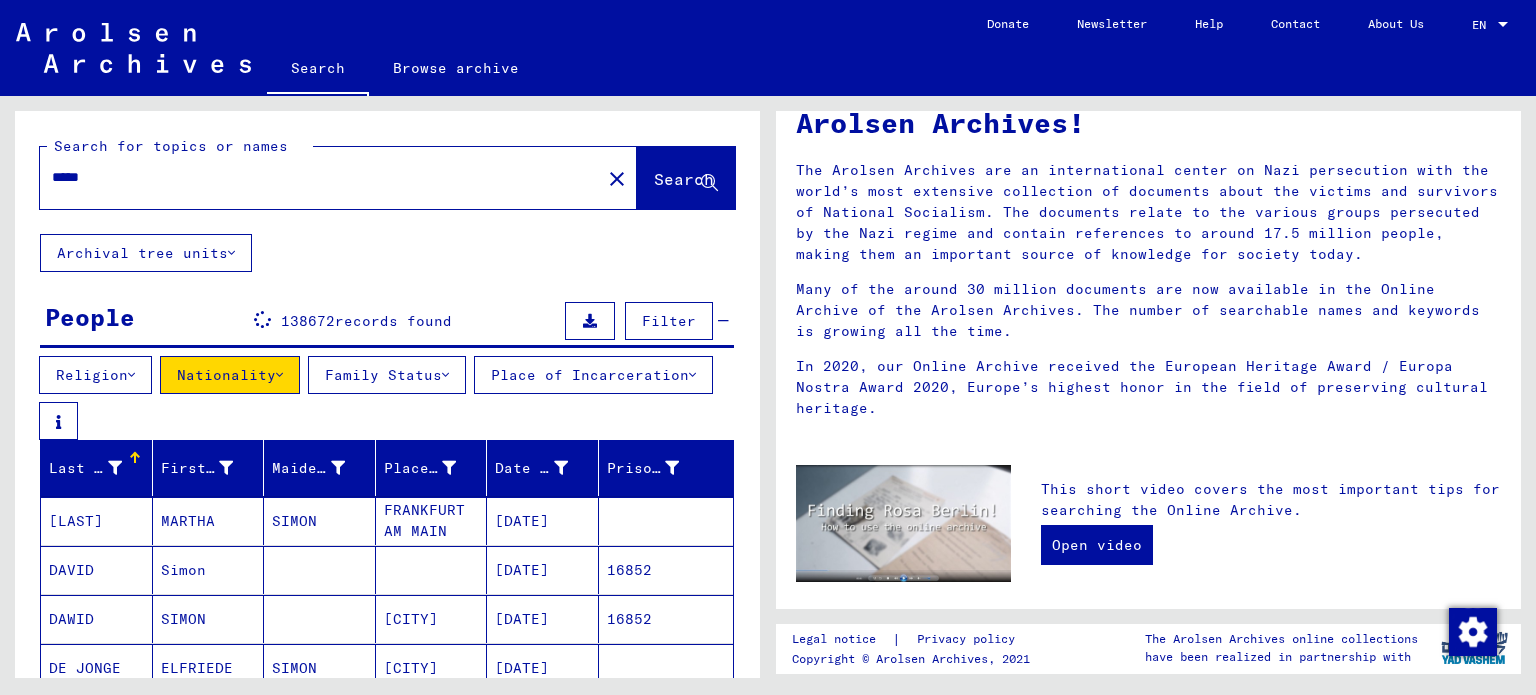 click on "Religion" at bounding box center [95, 375] 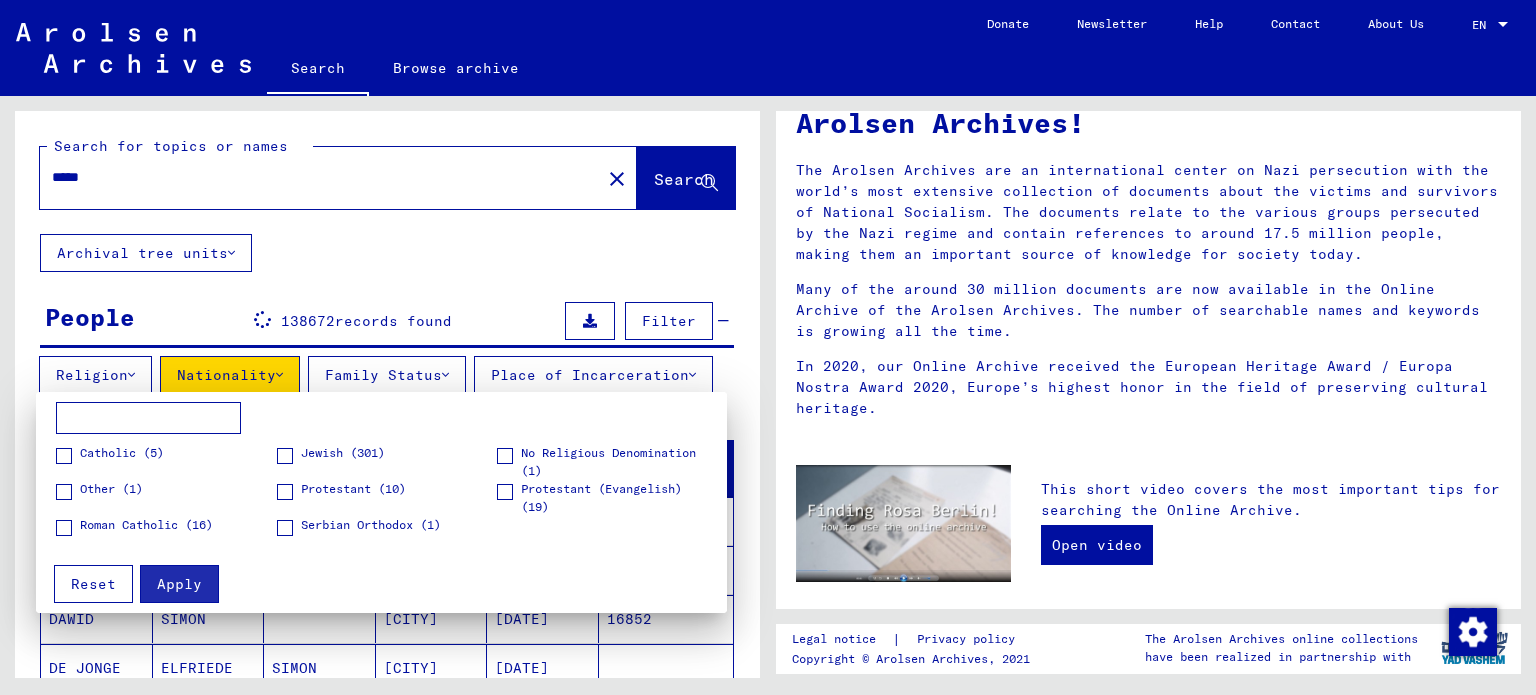 click on "Jewish (301)" at bounding box center [343, 453] 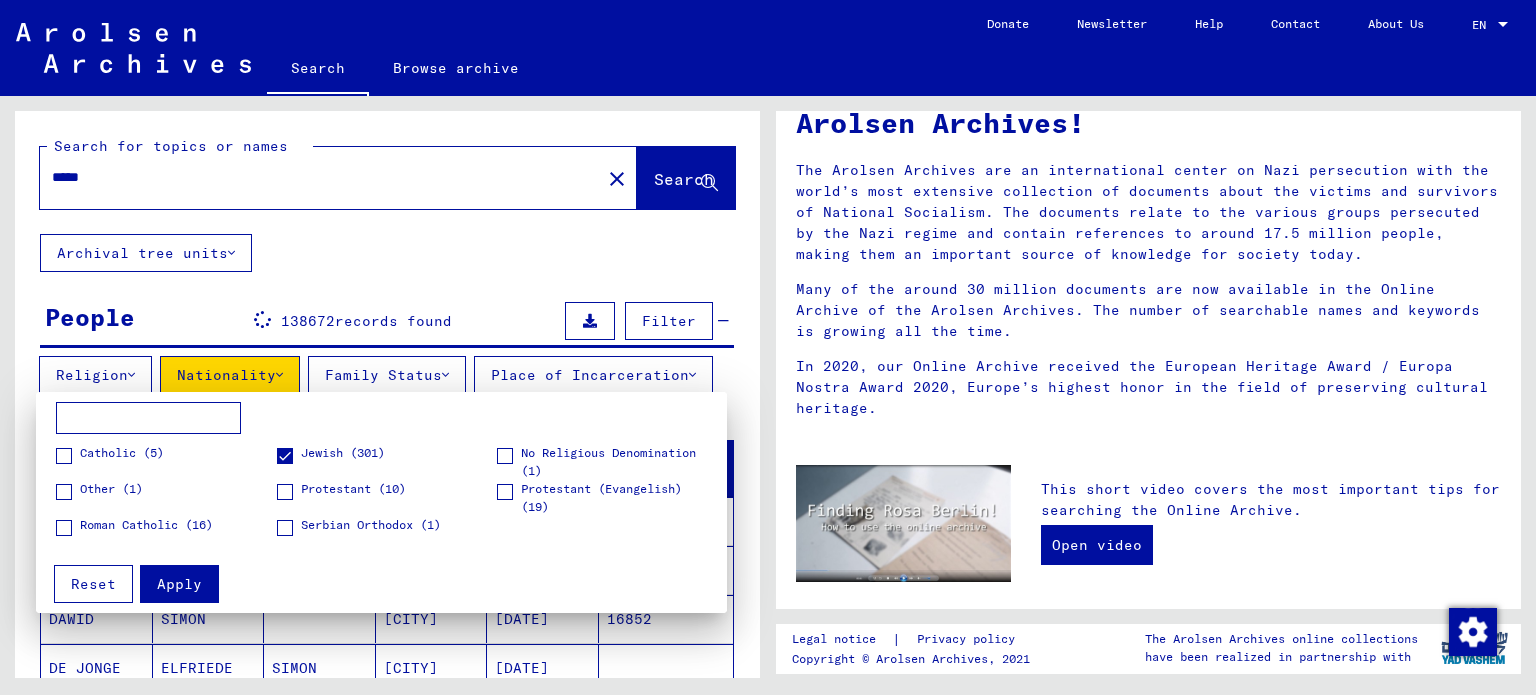 click on "Apply" at bounding box center [179, 584] 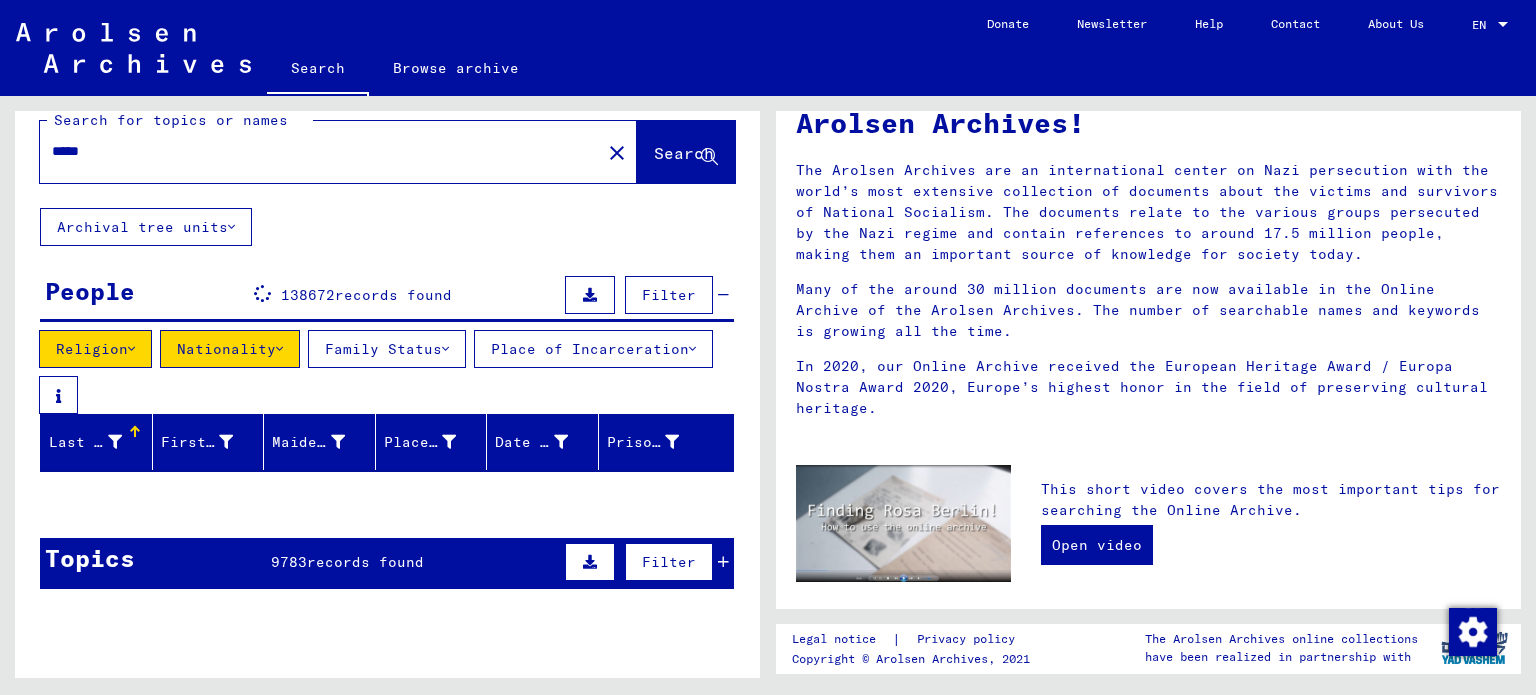 scroll, scrollTop: 0, scrollLeft: 0, axis: both 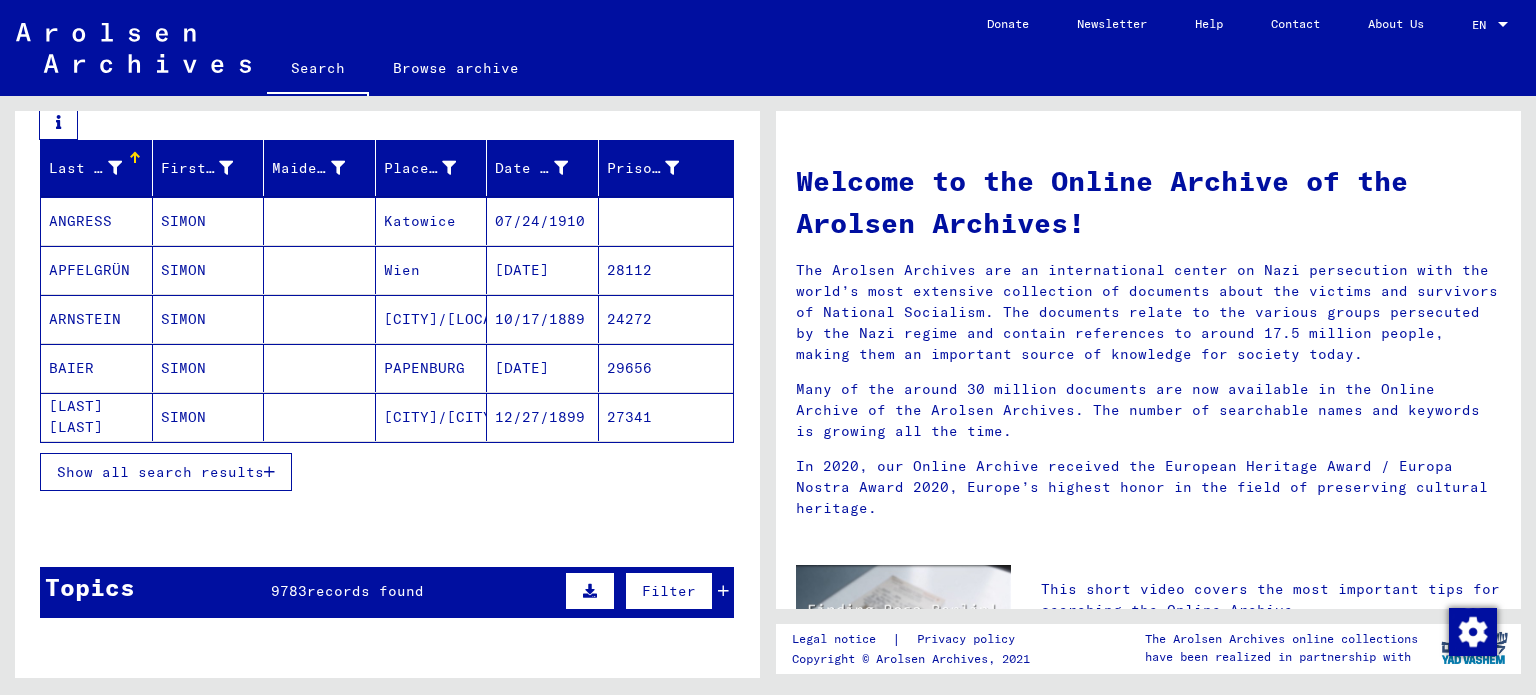 click on "Show all search results" at bounding box center [166, 472] 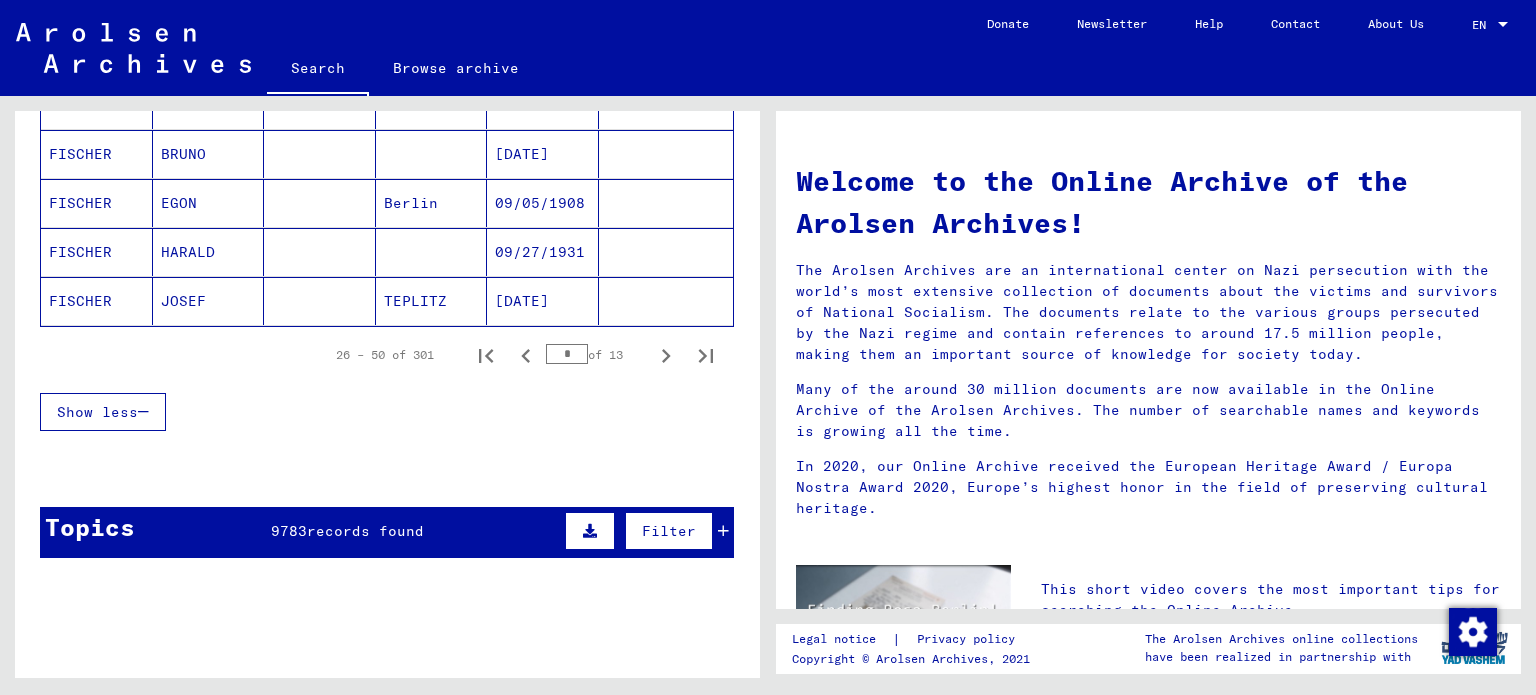 scroll, scrollTop: 1400, scrollLeft: 0, axis: vertical 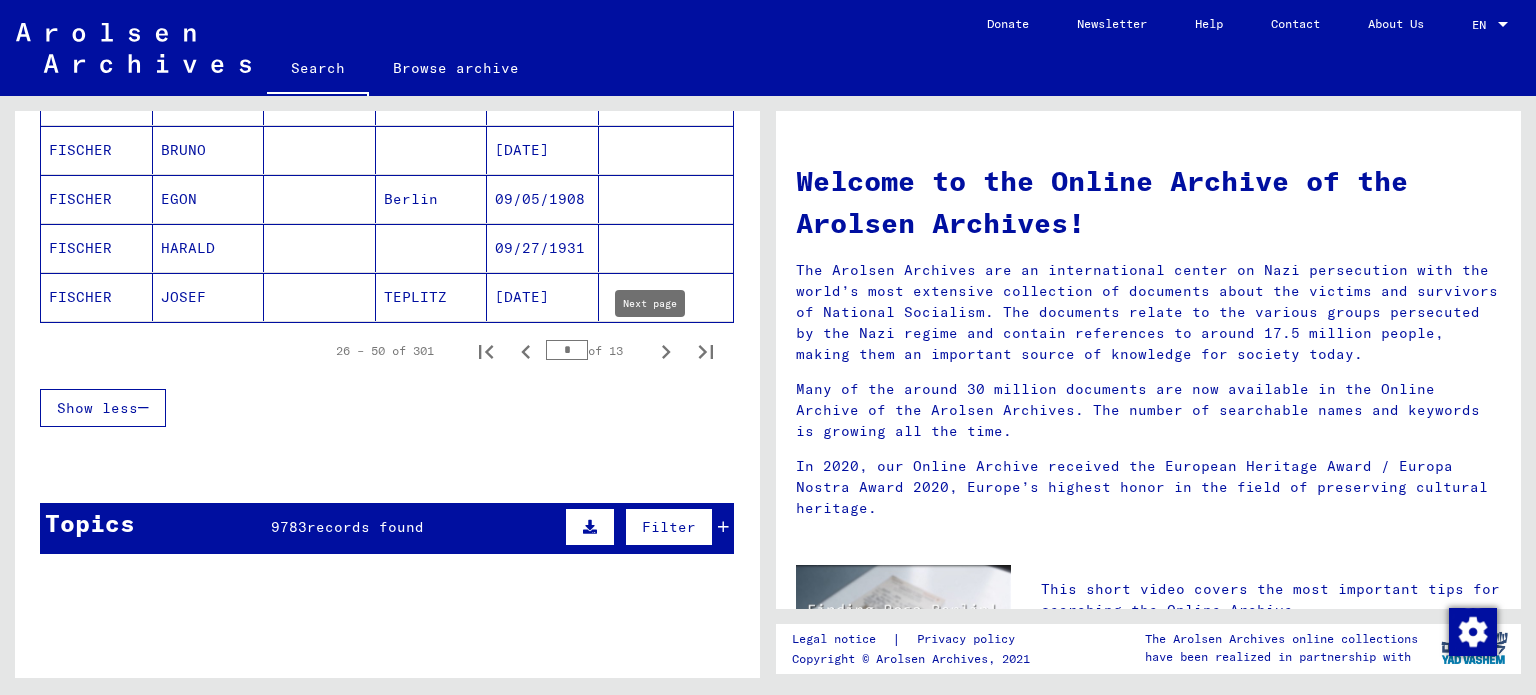 click 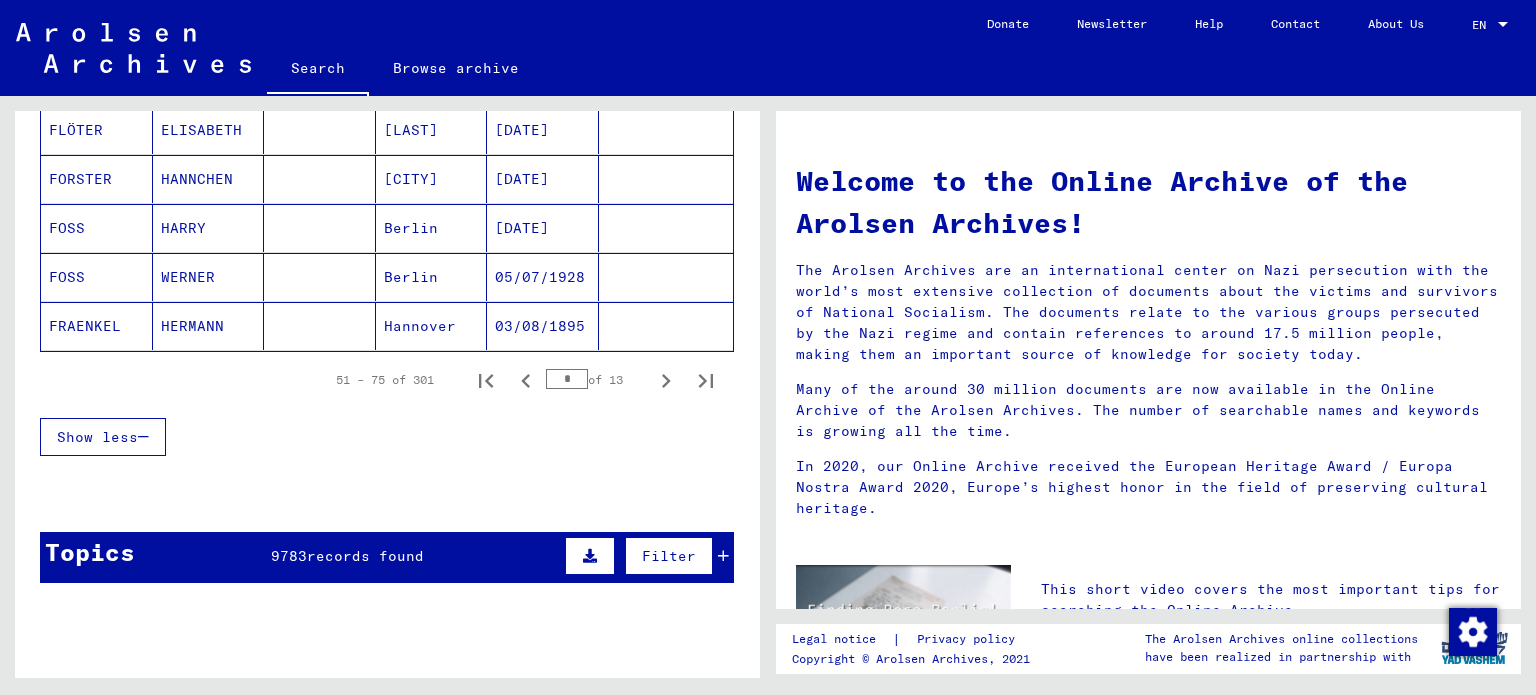 scroll, scrollTop: 1500, scrollLeft: 0, axis: vertical 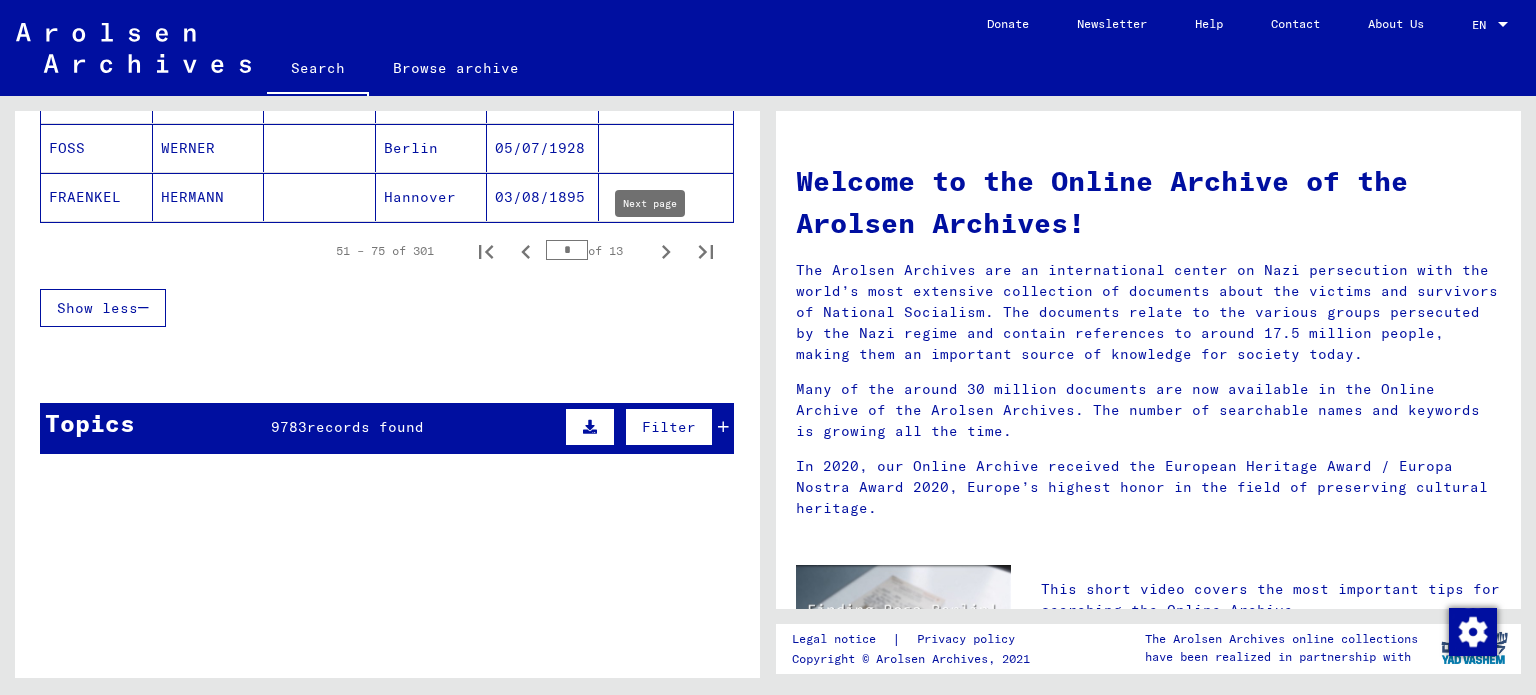 click 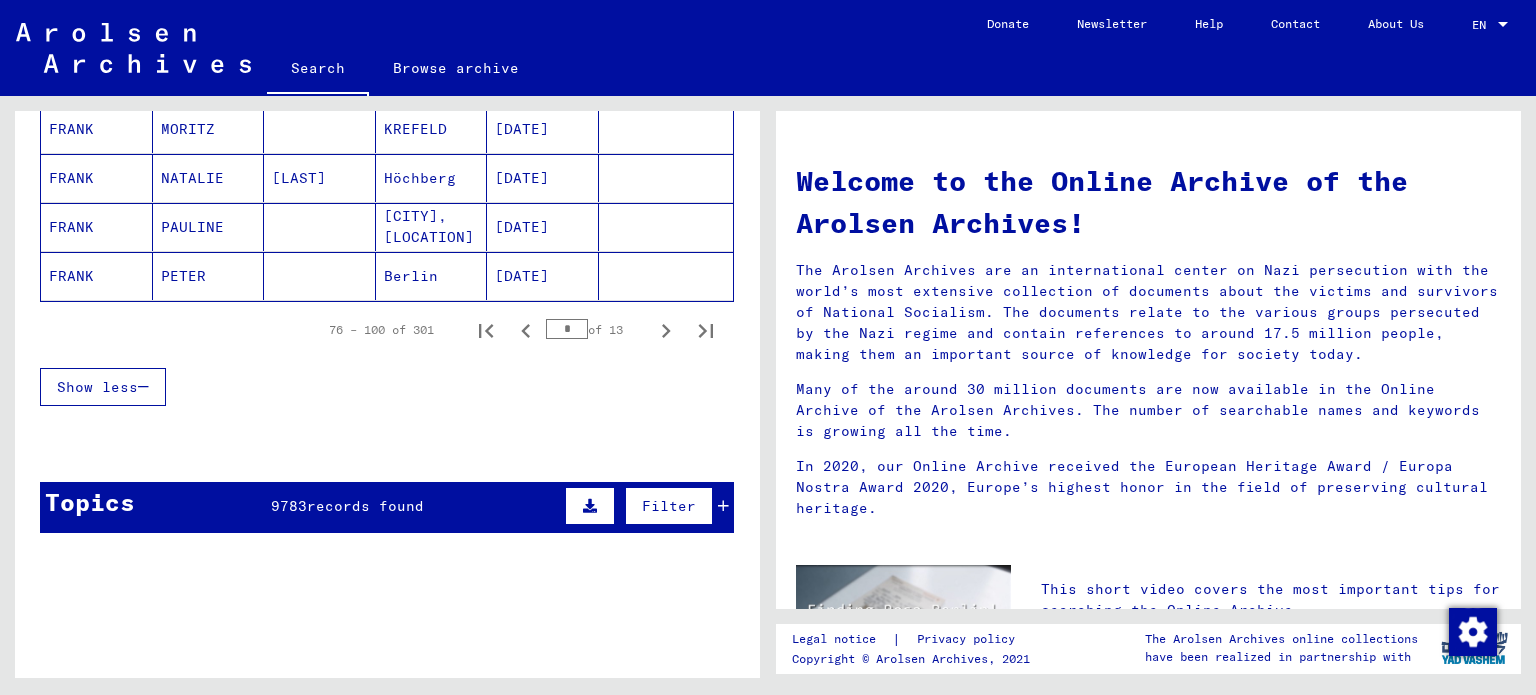 scroll, scrollTop: 1500, scrollLeft: 0, axis: vertical 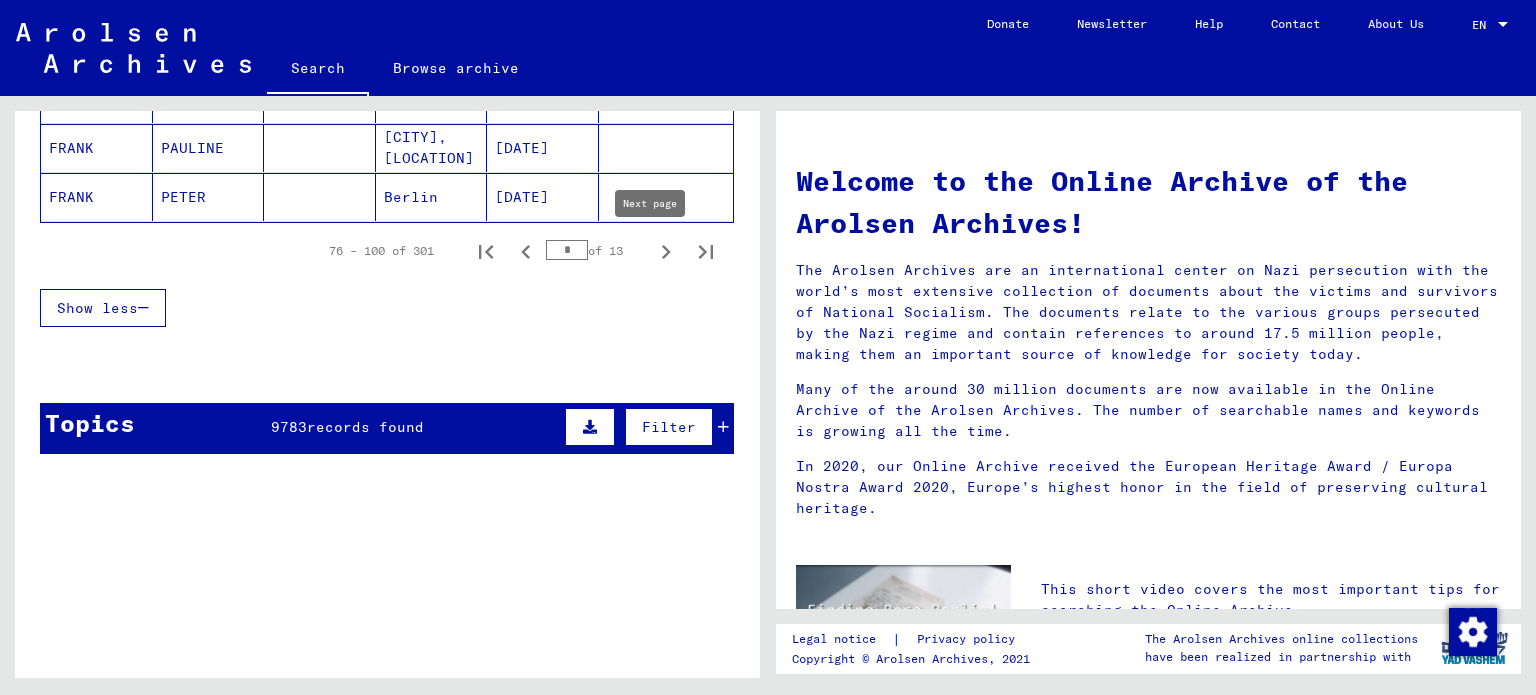 click 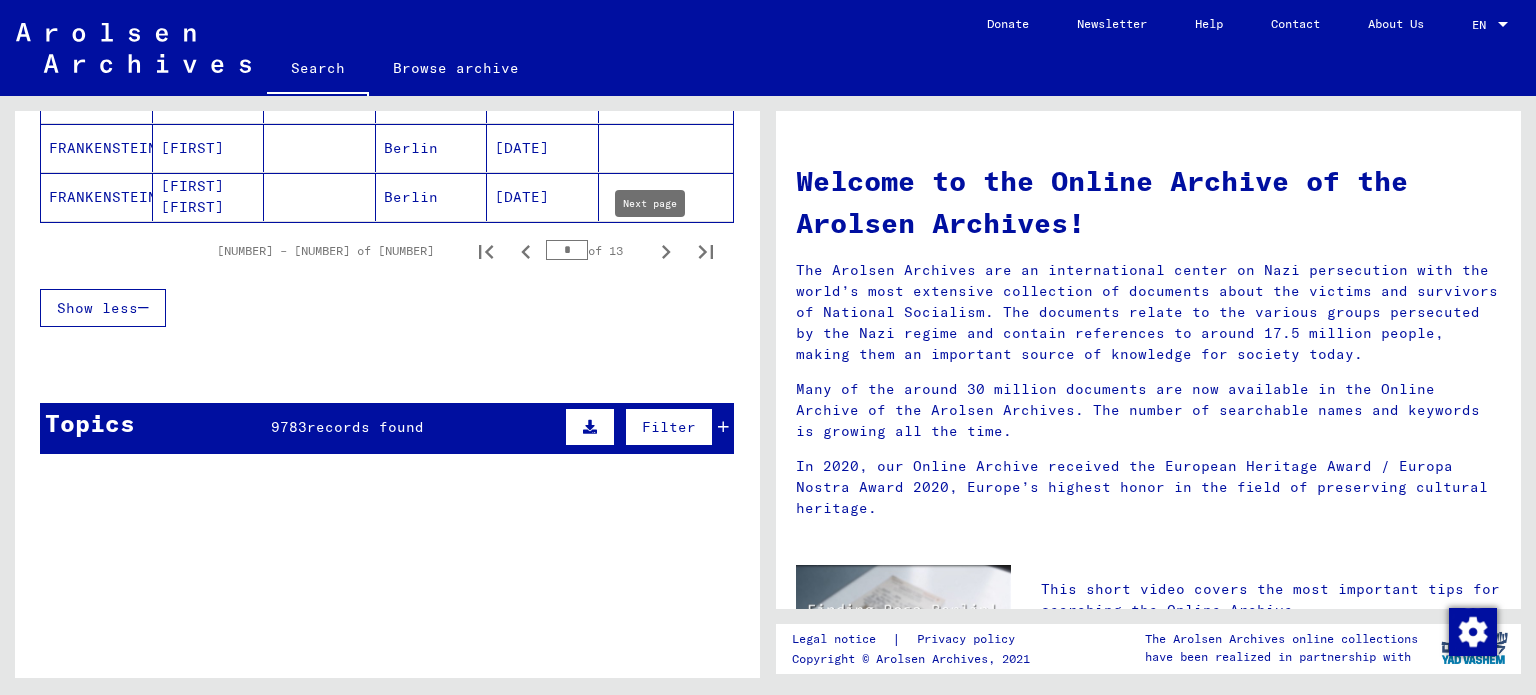 click 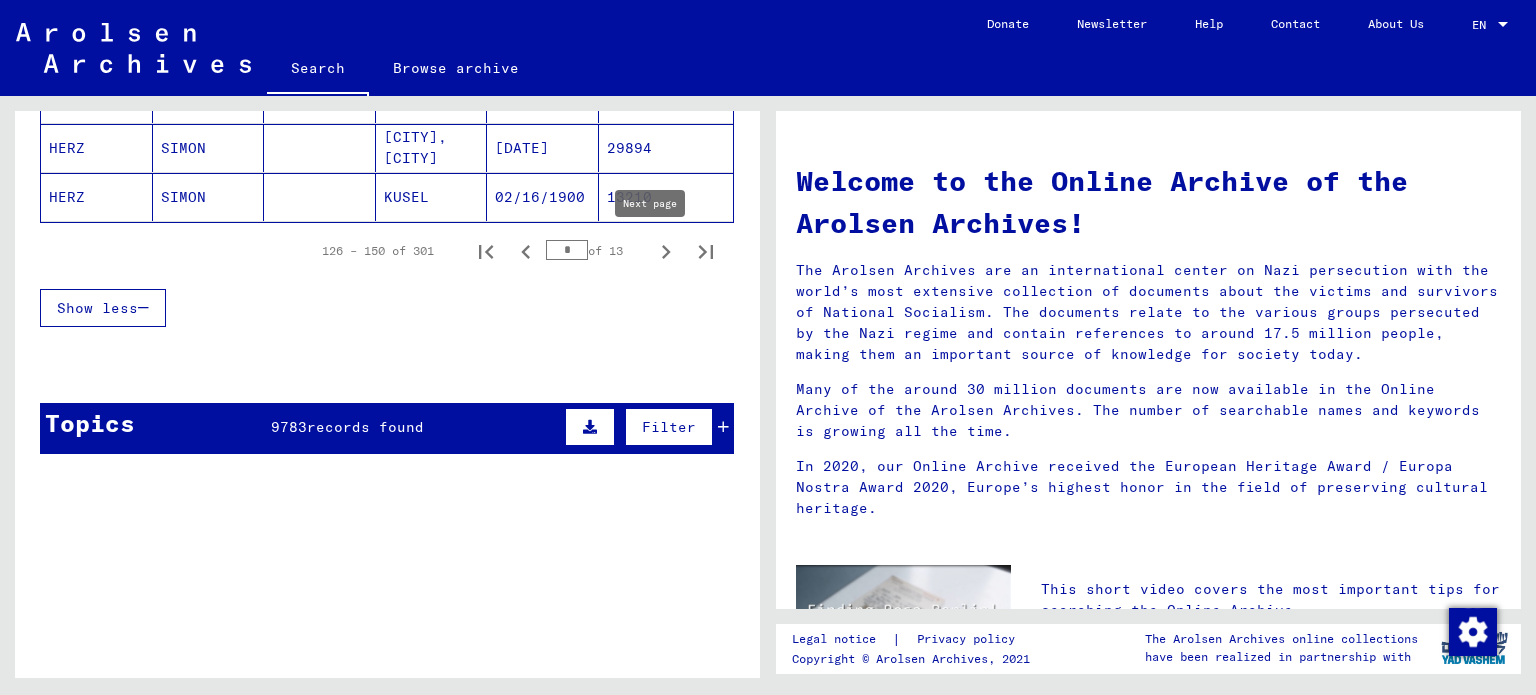 click 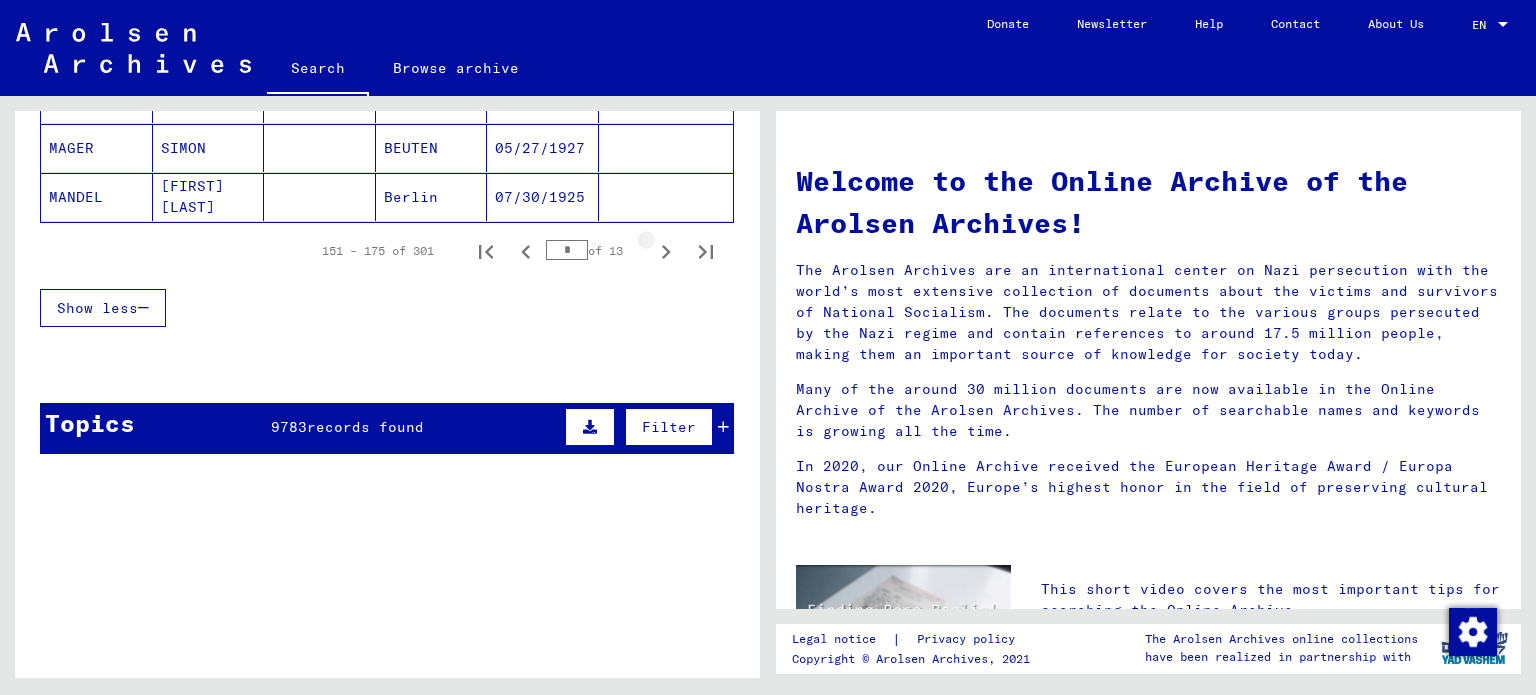 click 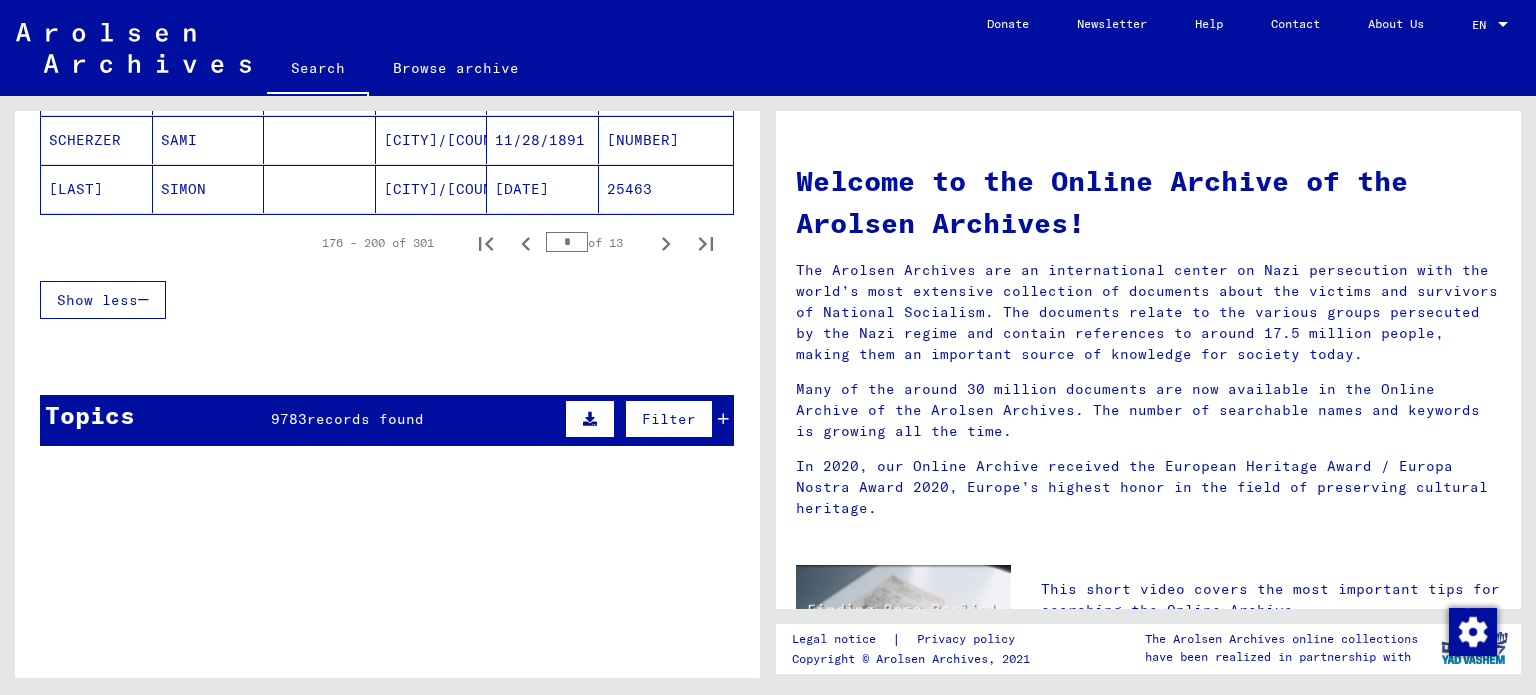 scroll, scrollTop: 1400, scrollLeft: 0, axis: vertical 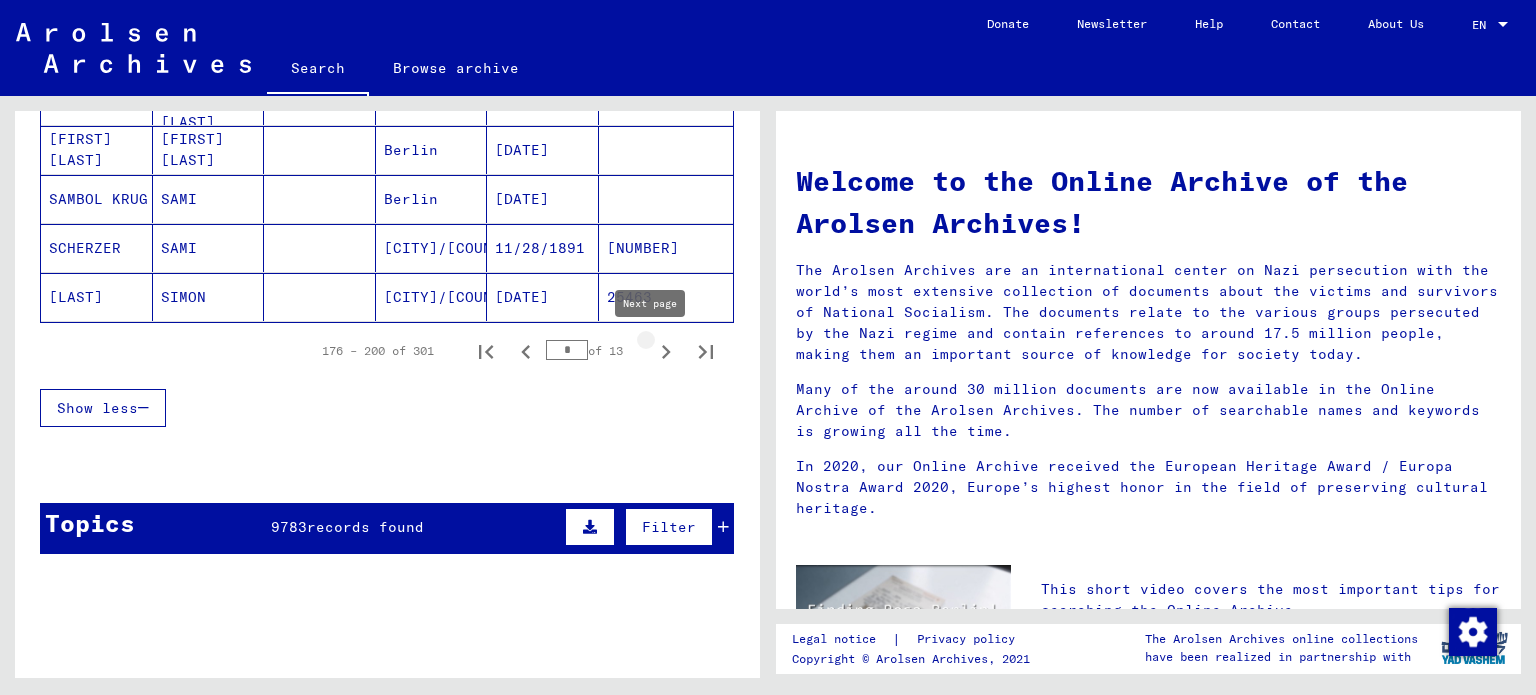 click 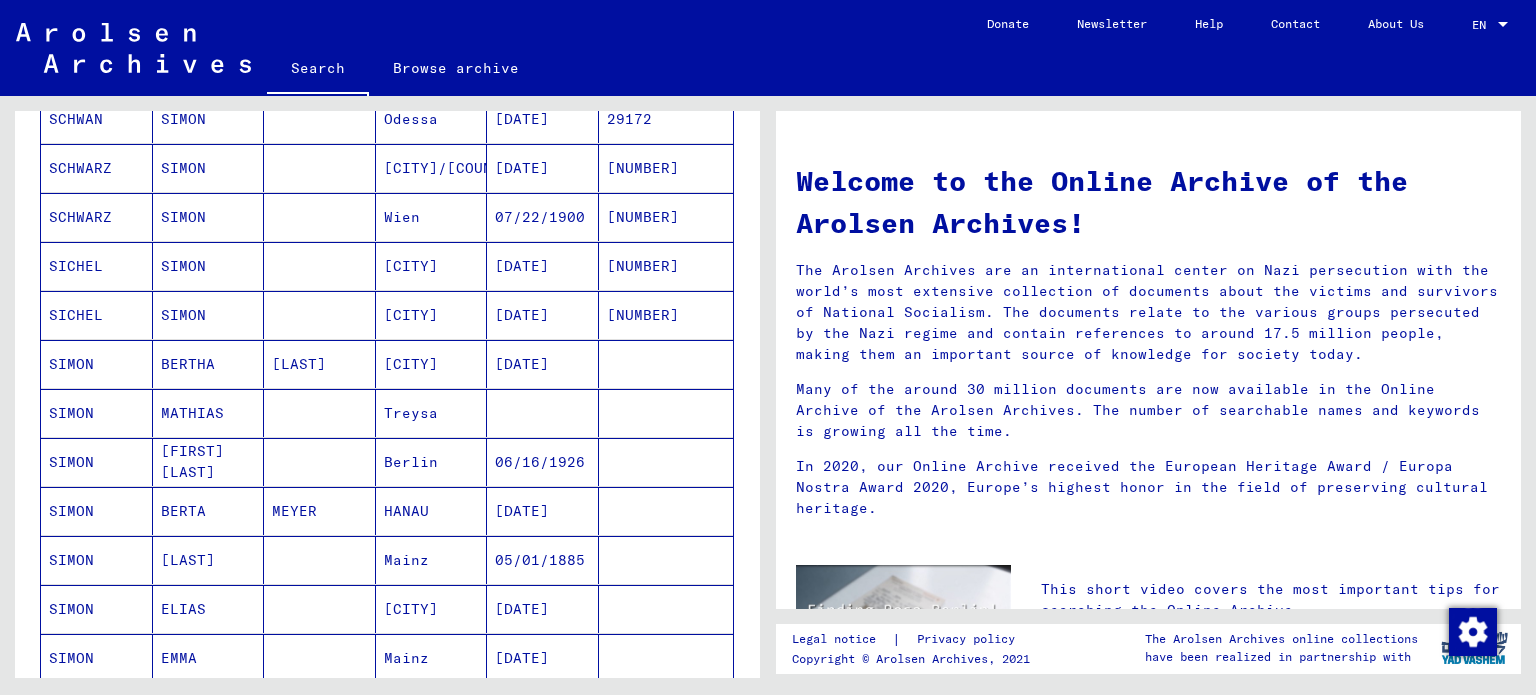 scroll, scrollTop: 600, scrollLeft: 0, axis: vertical 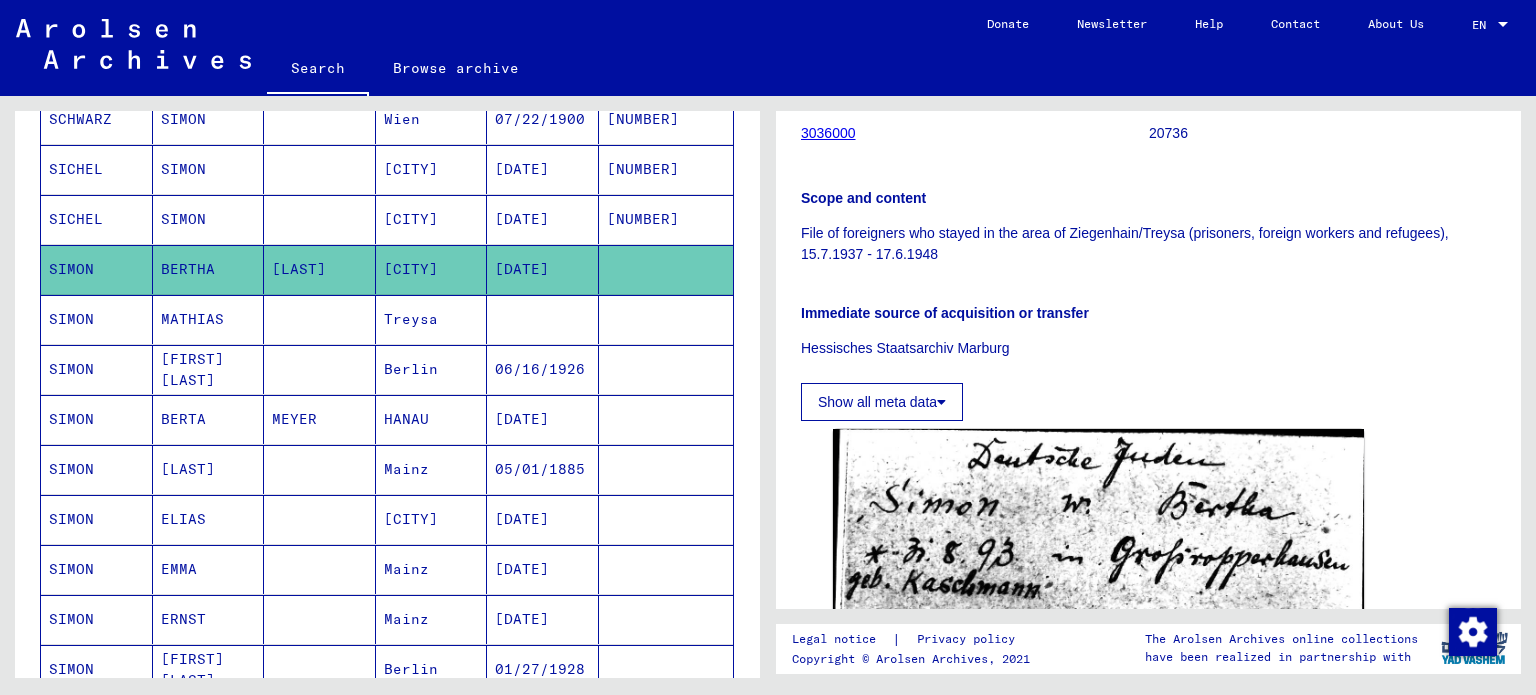click on "SIMON" at bounding box center (97, 369) 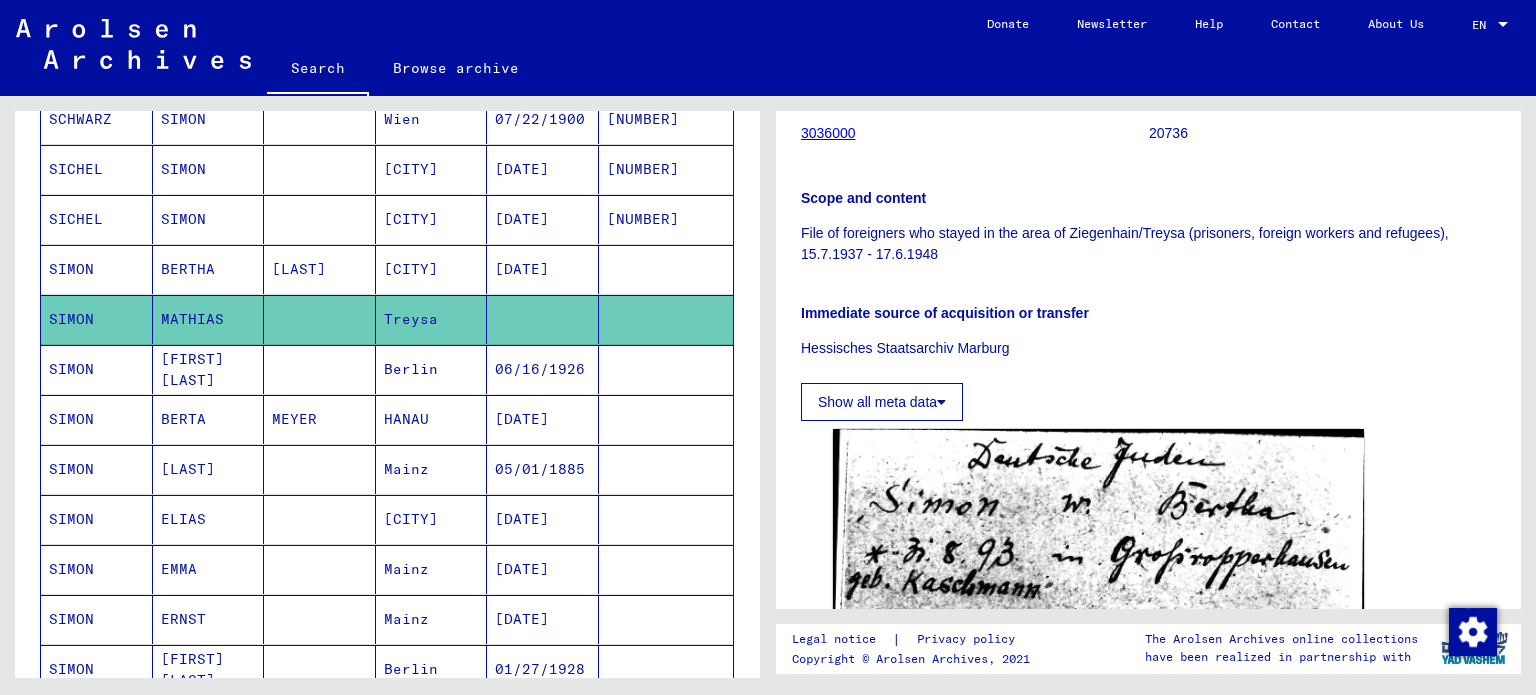 scroll, scrollTop: 0, scrollLeft: 0, axis: both 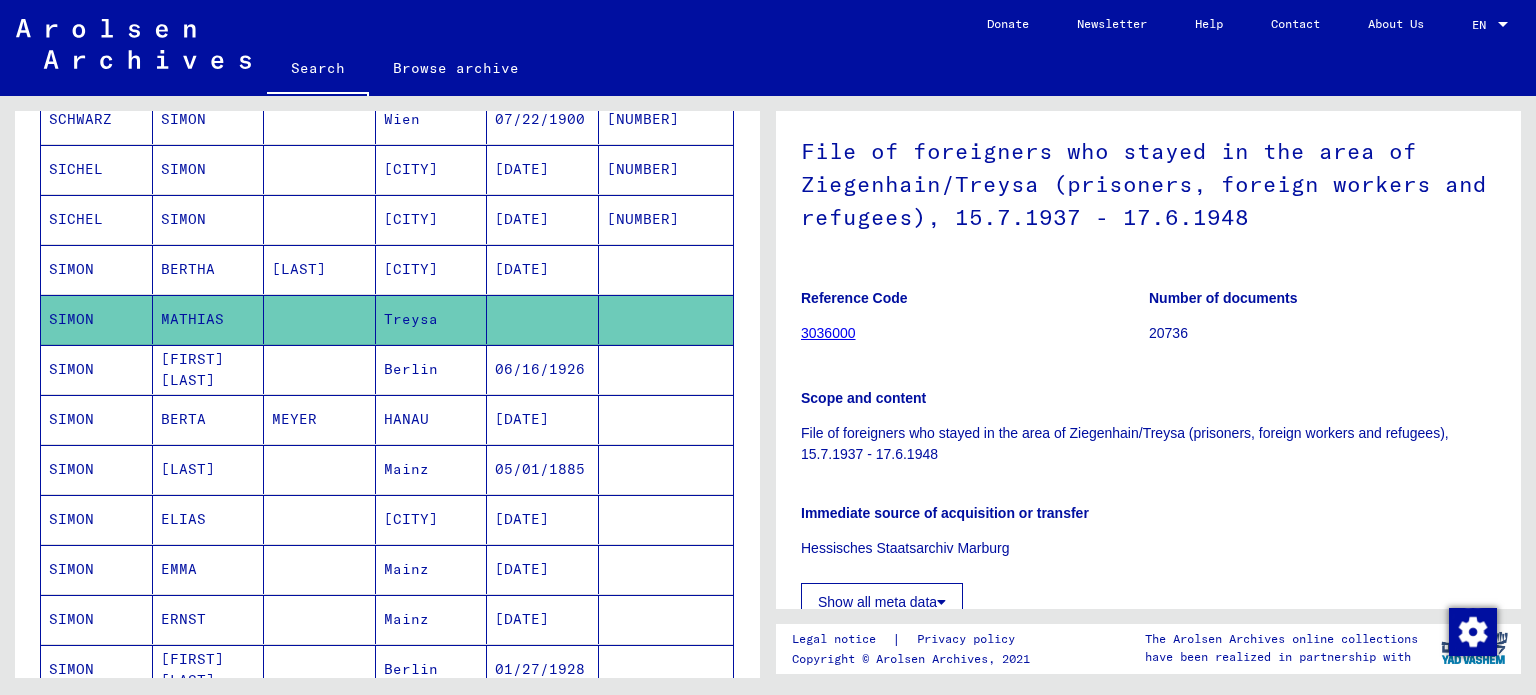 click on "SIMON" at bounding box center [97, 419] 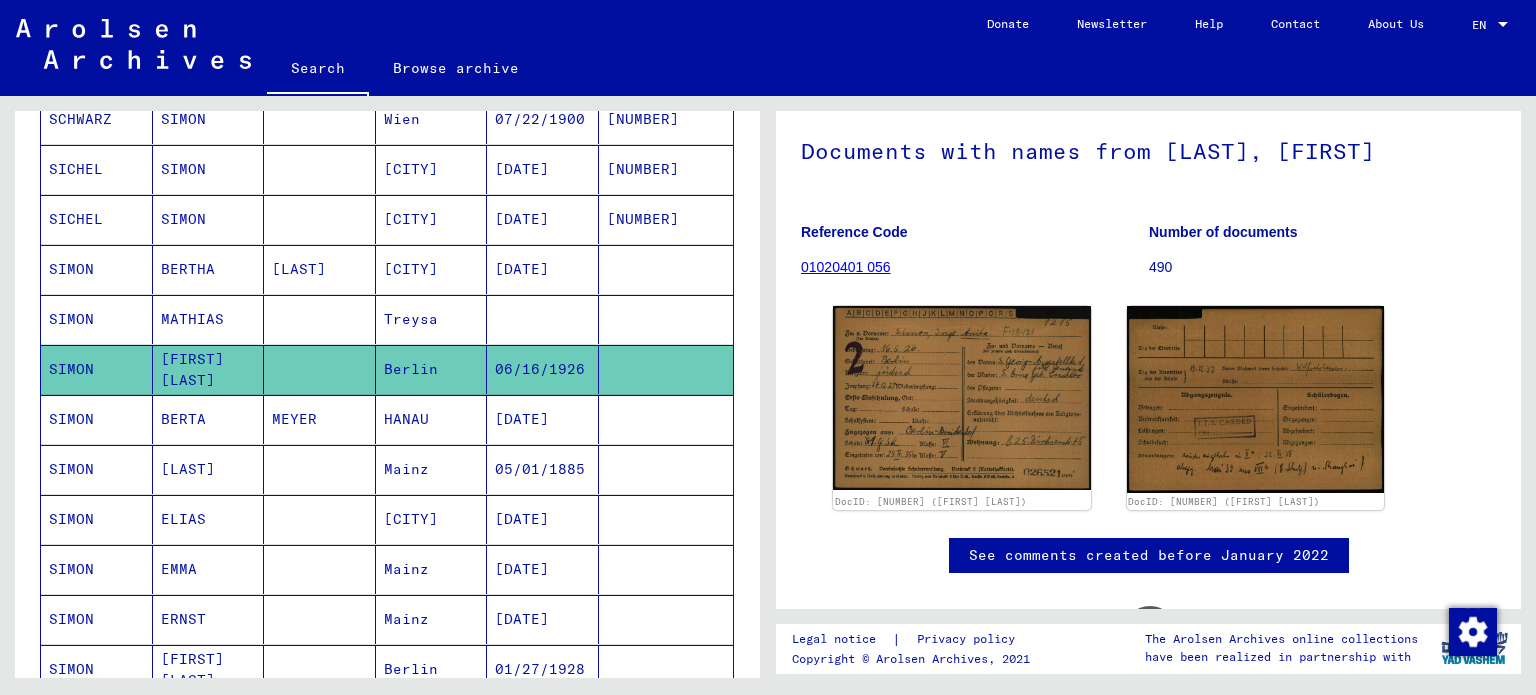 scroll, scrollTop: 0, scrollLeft: 0, axis: both 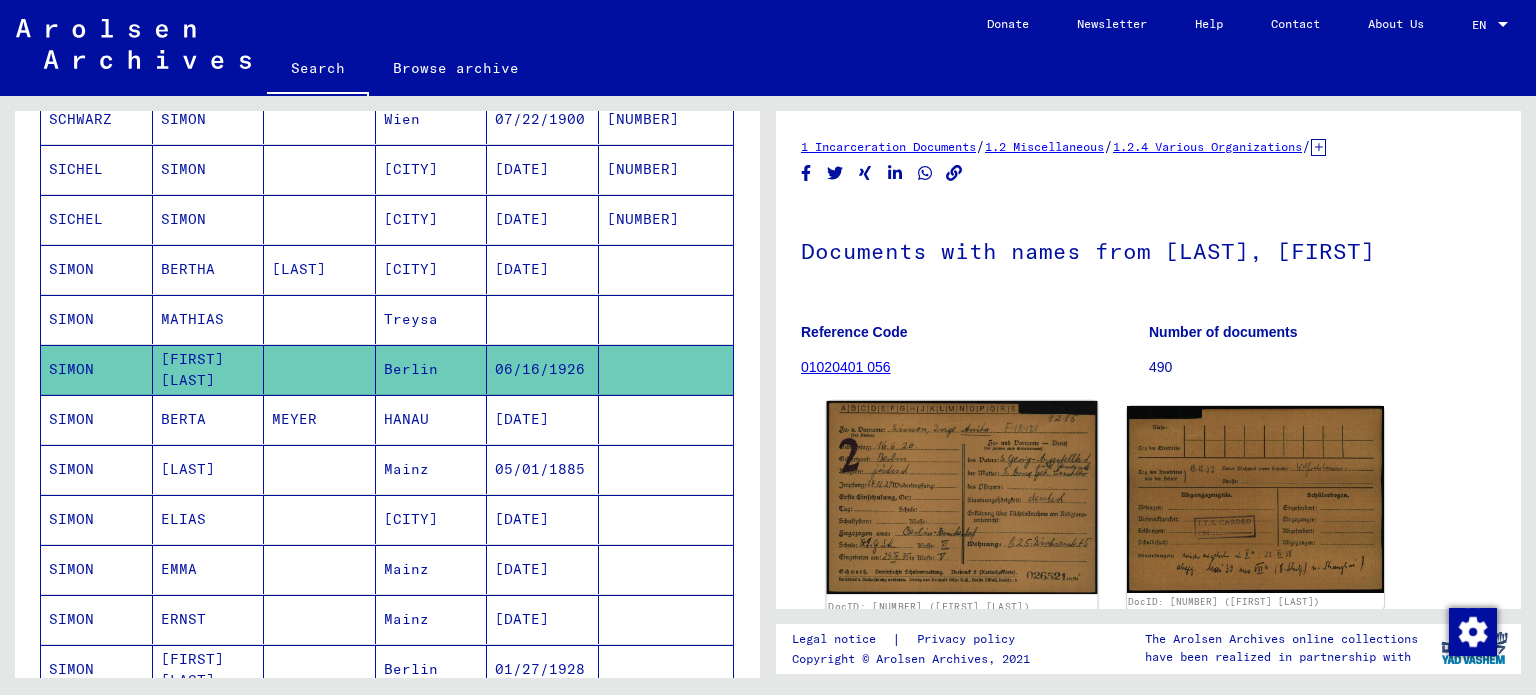 click 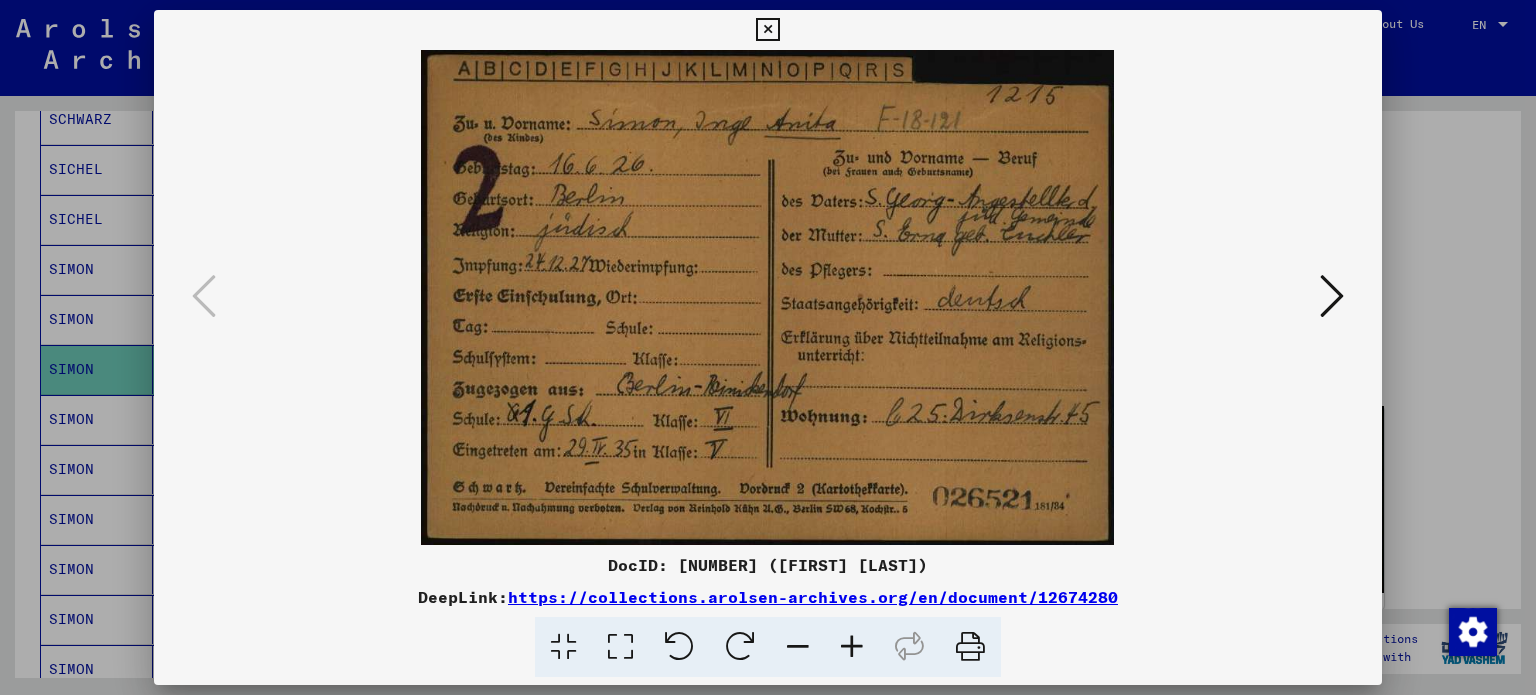 click at bounding box center (768, 347) 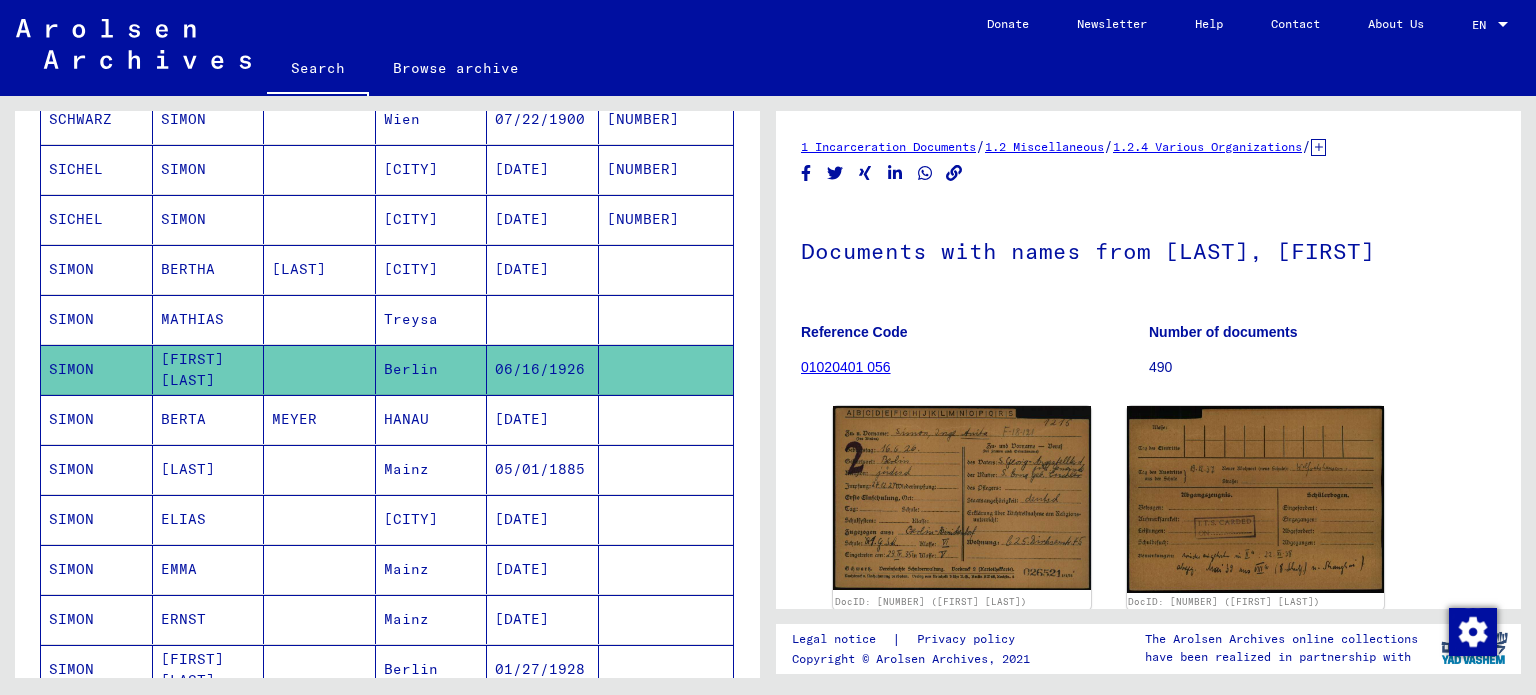 click on "SIMON" at bounding box center [97, 469] 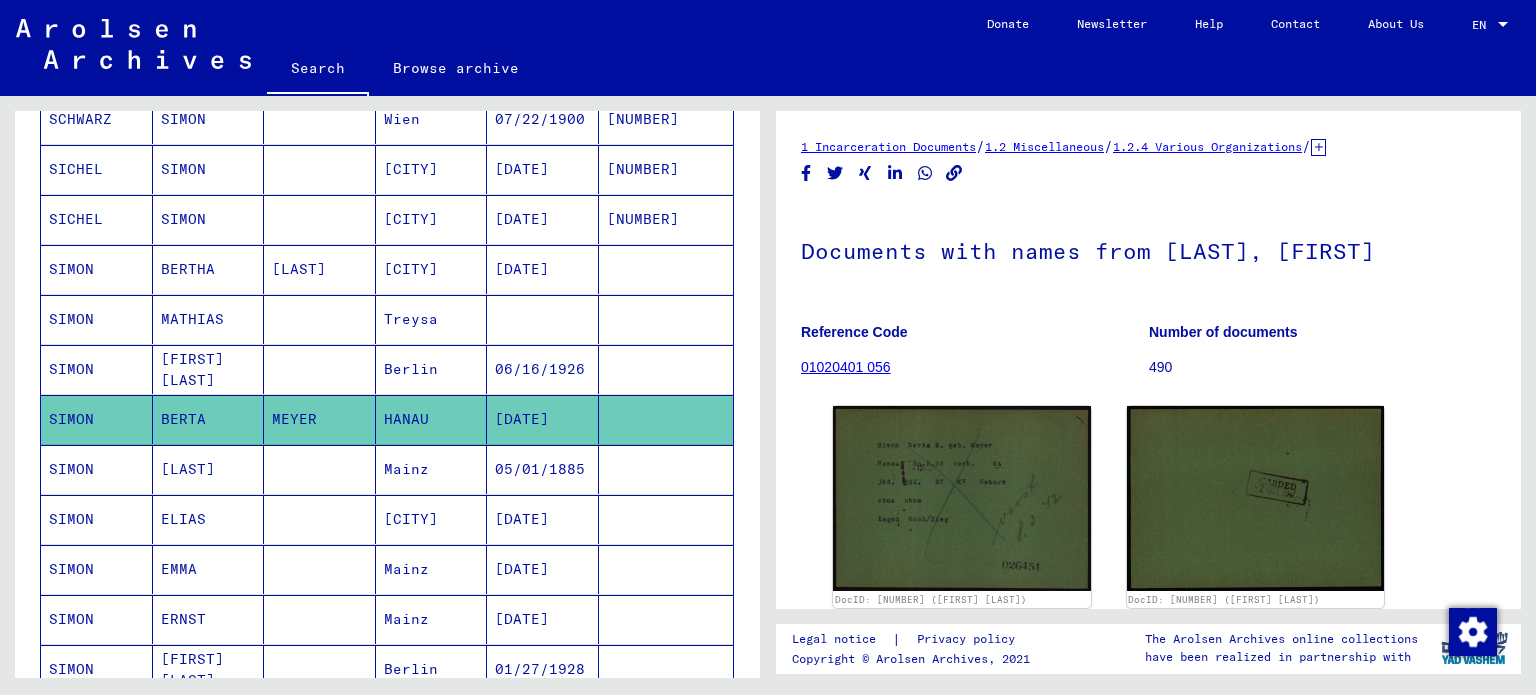 scroll, scrollTop: 0, scrollLeft: 0, axis: both 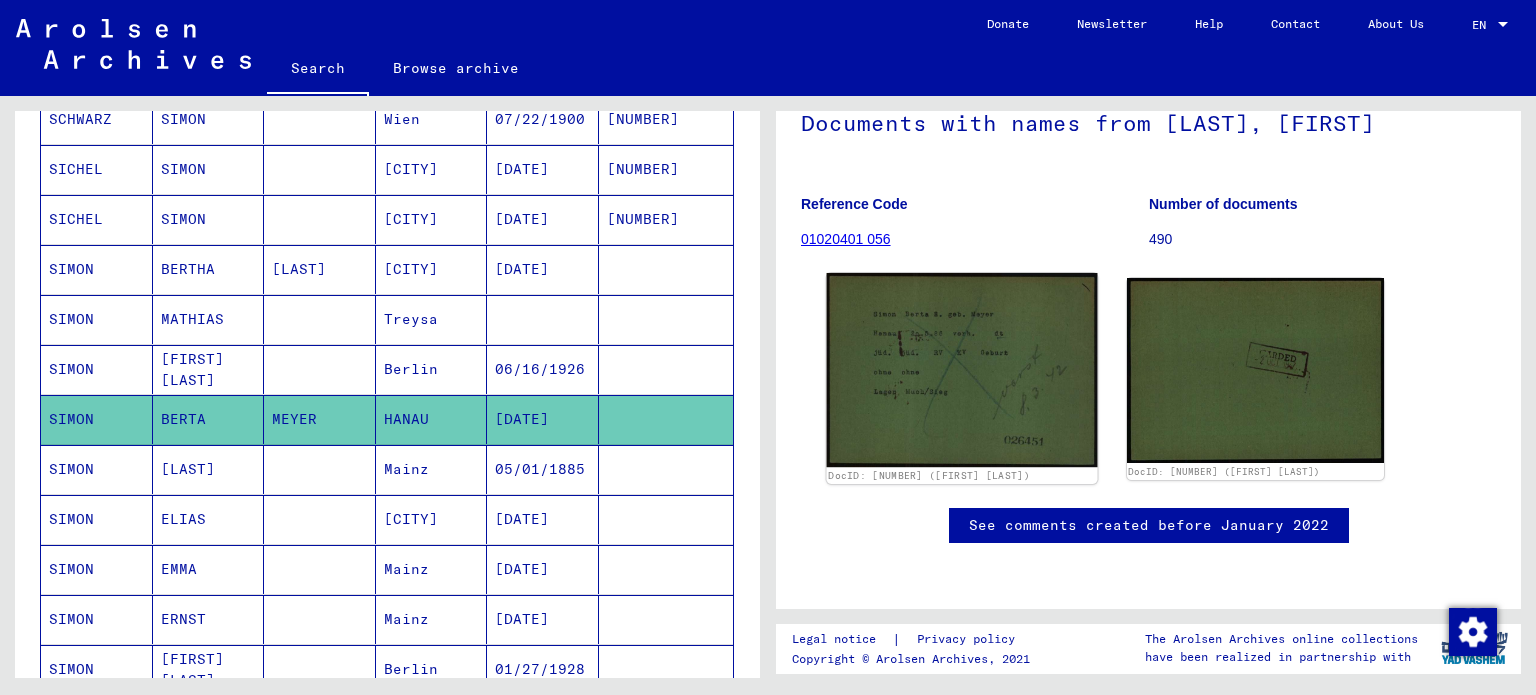 click 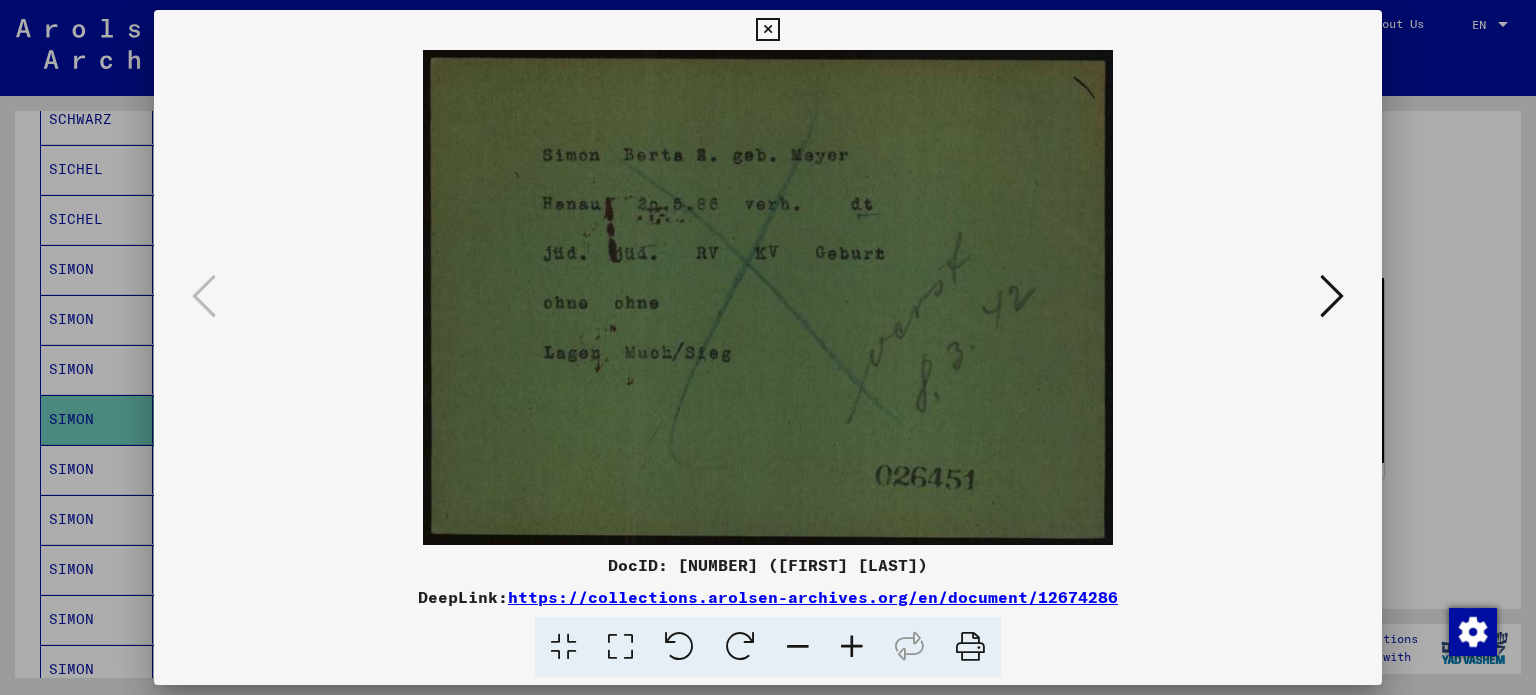 click at bounding box center (768, 297) 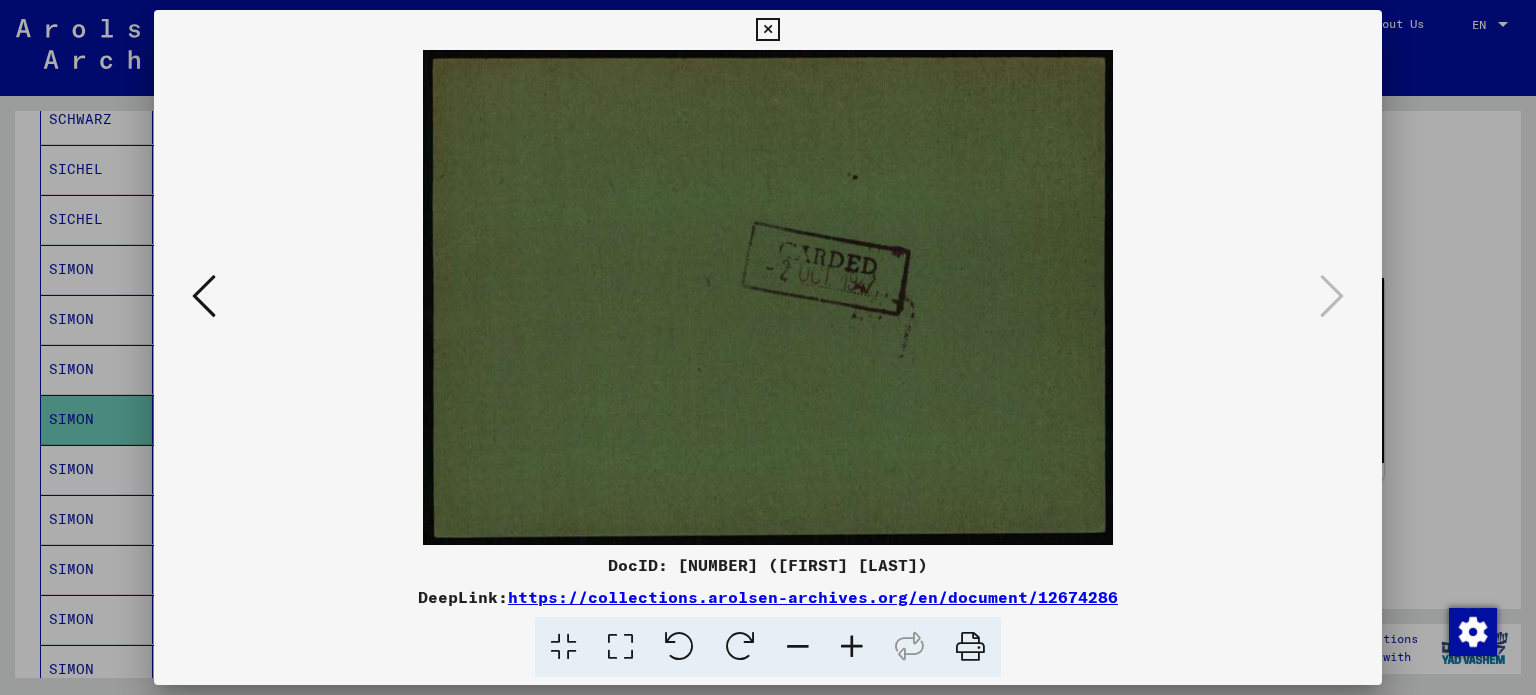 click at bounding box center (768, 347) 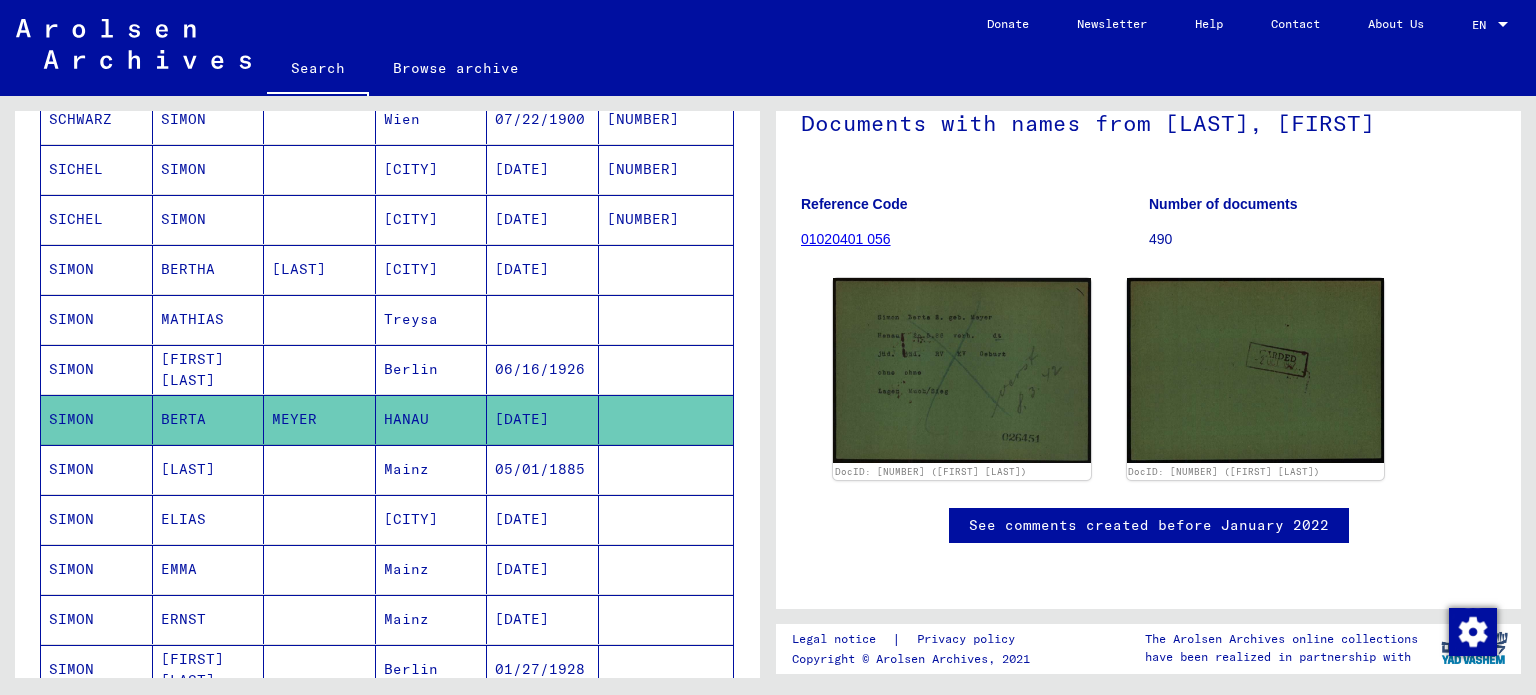 click on "SIMON" at bounding box center [97, 519] 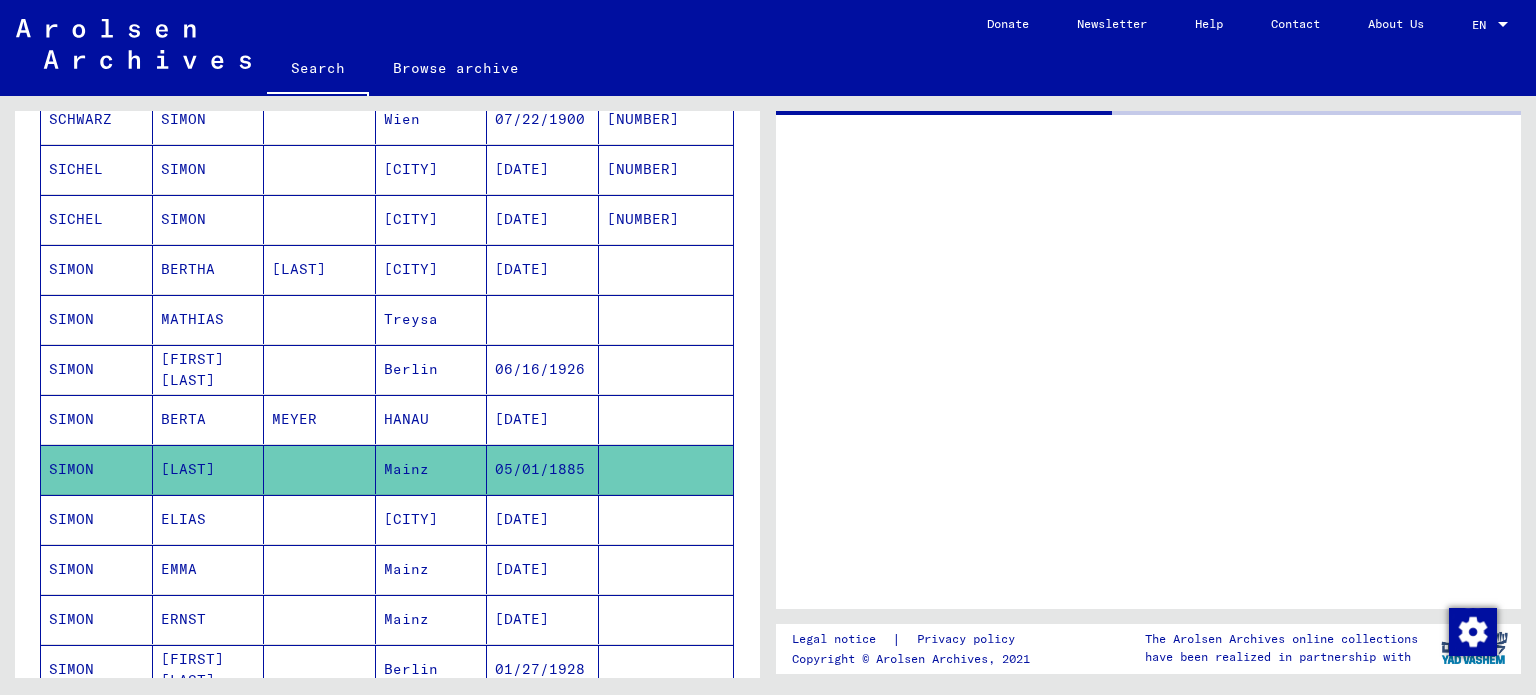 scroll, scrollTop: 0, scrollLeft: 0, axis: both 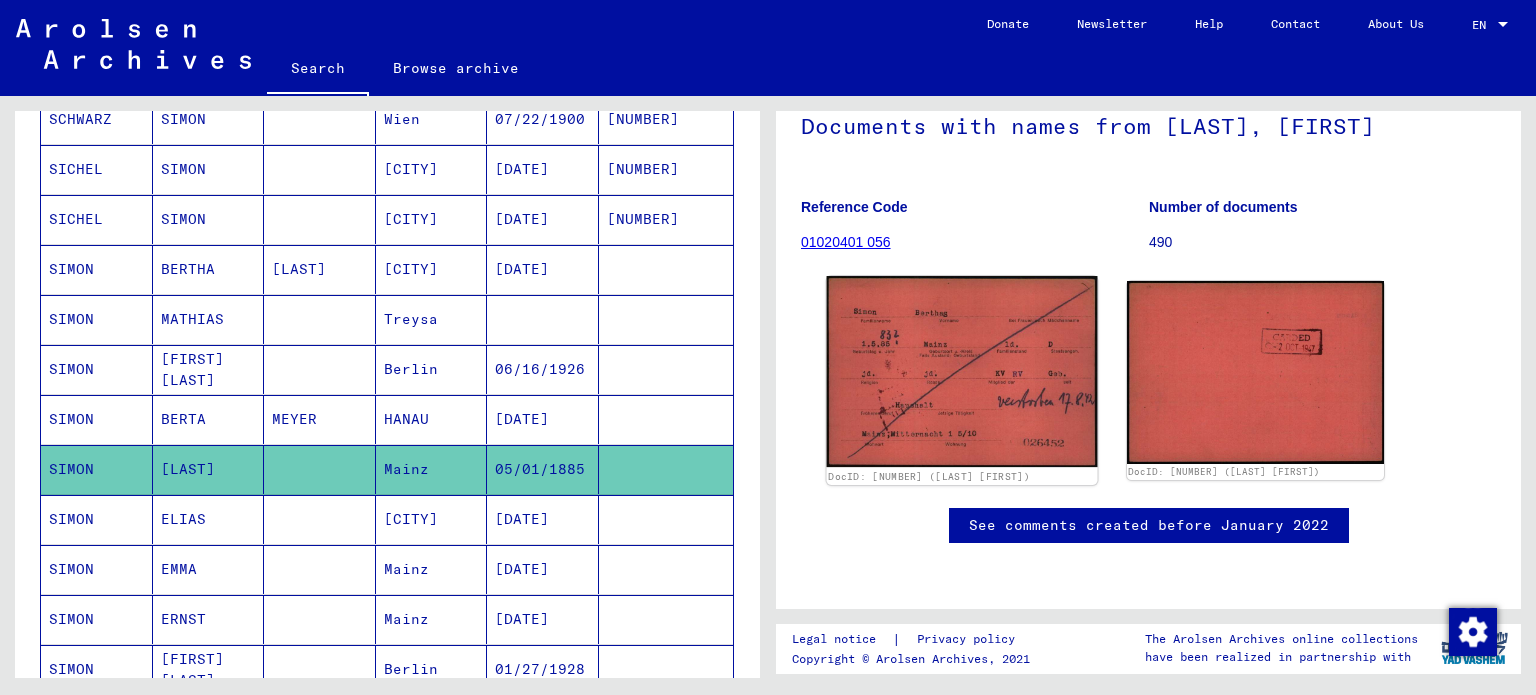 click 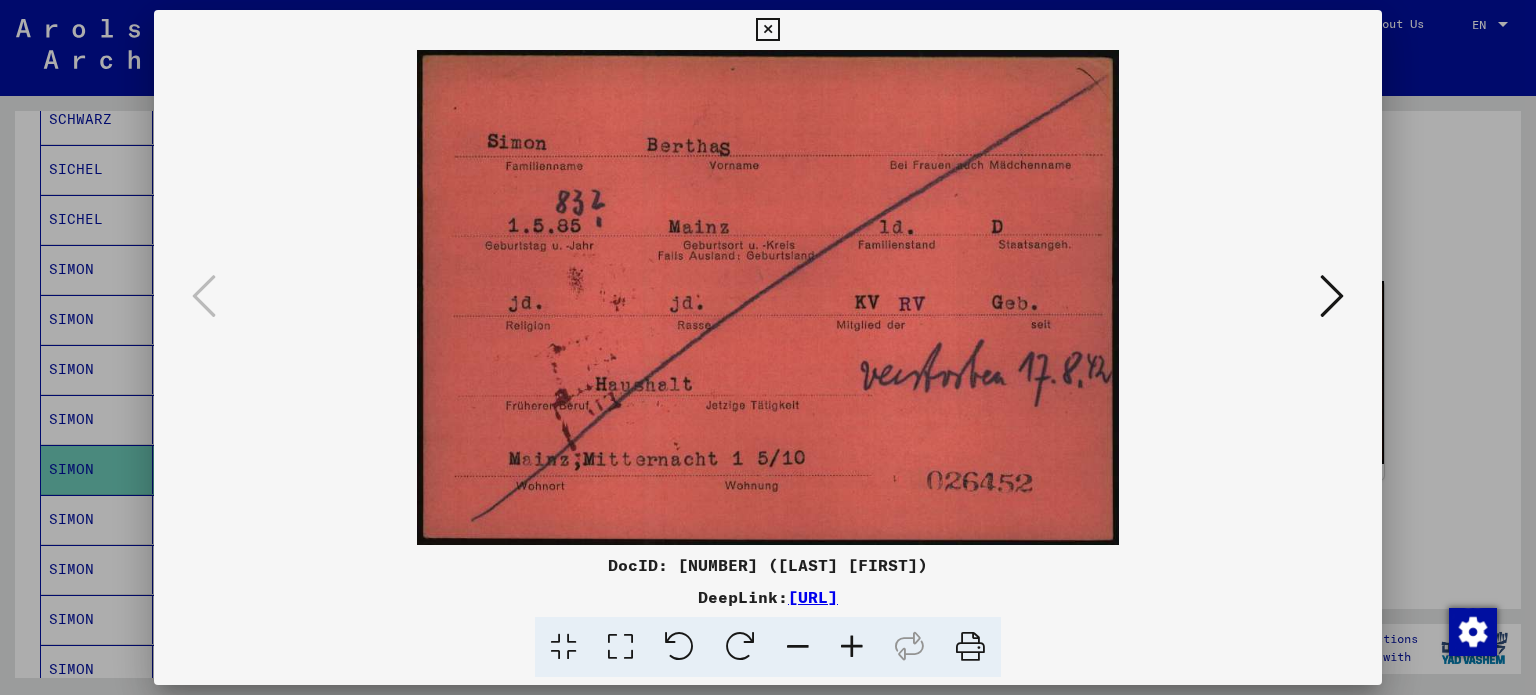 click at bounding box center [768, 347] 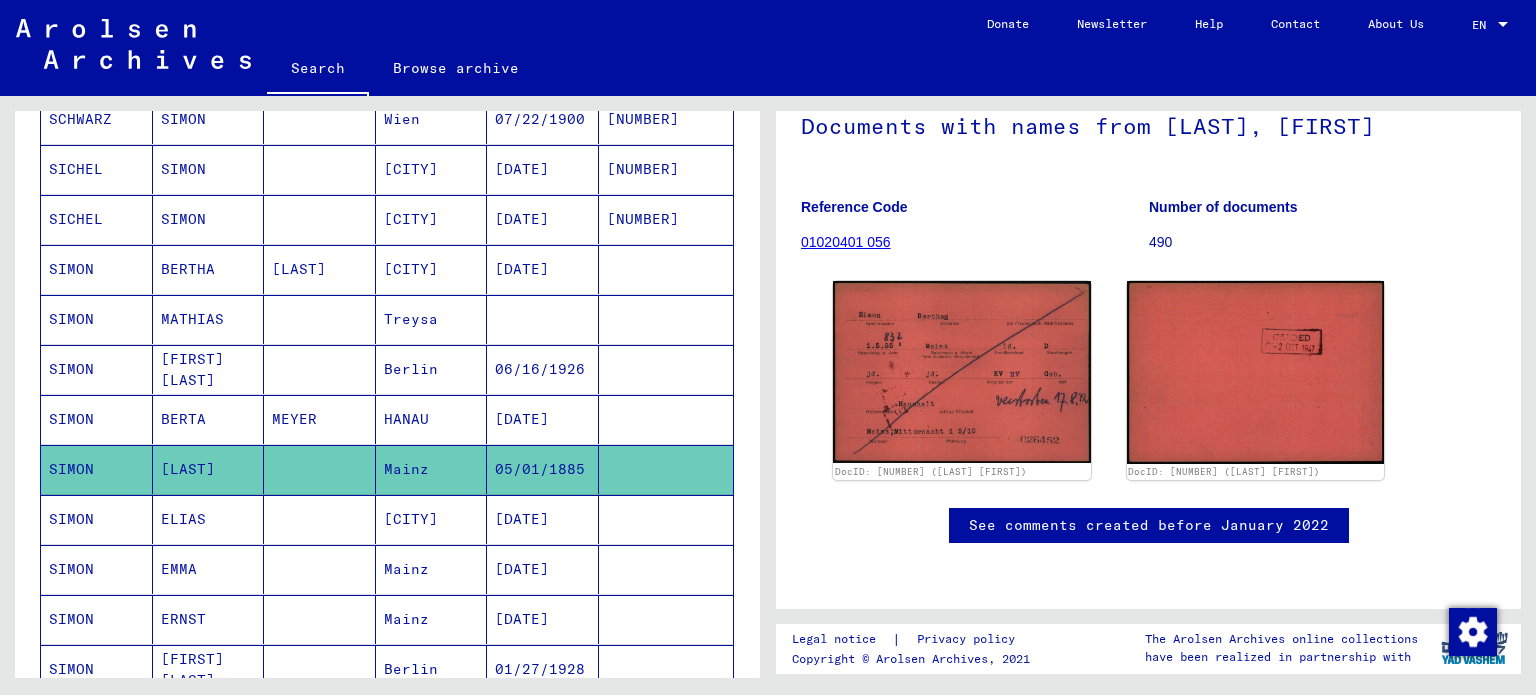 scroll, scrollTop: 702, scrollLeft: 0, axis: vertical 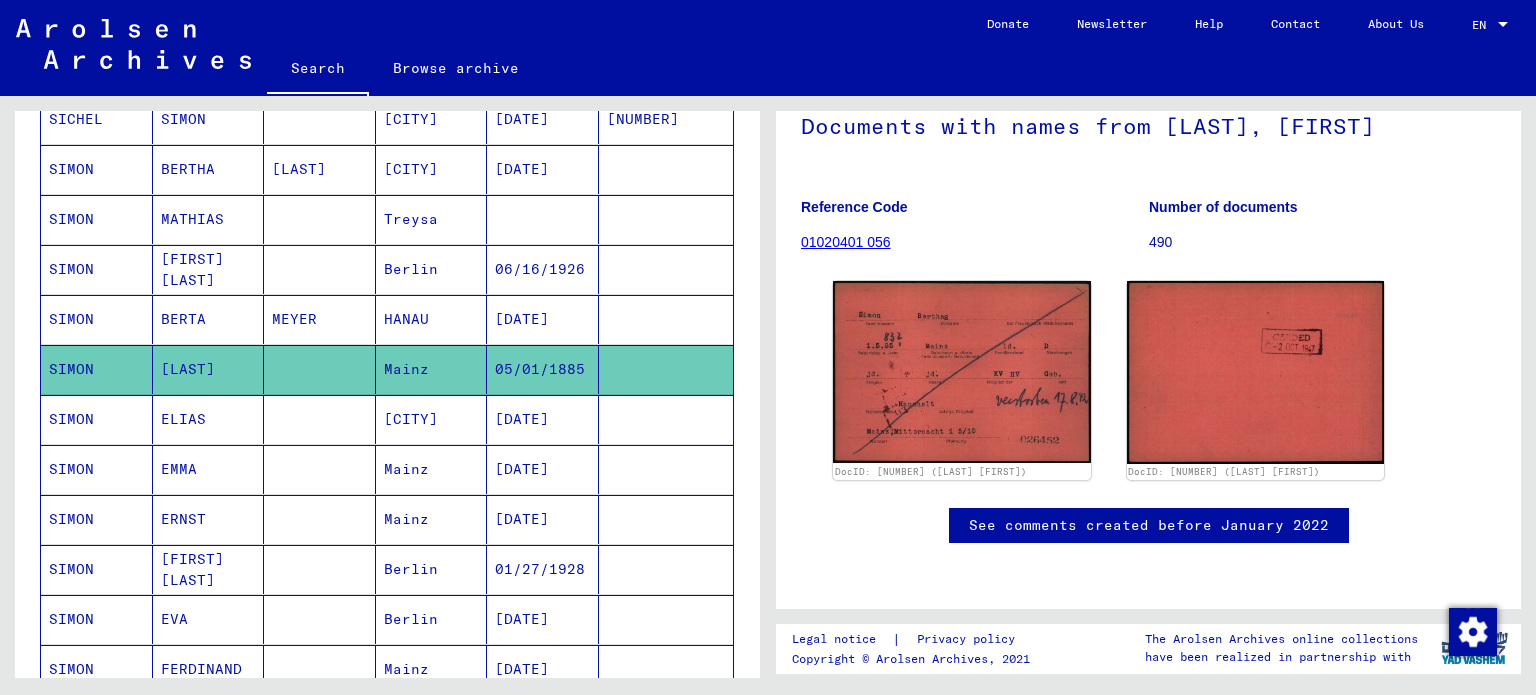click on "ELIAS" at bounding box center (209, 469) 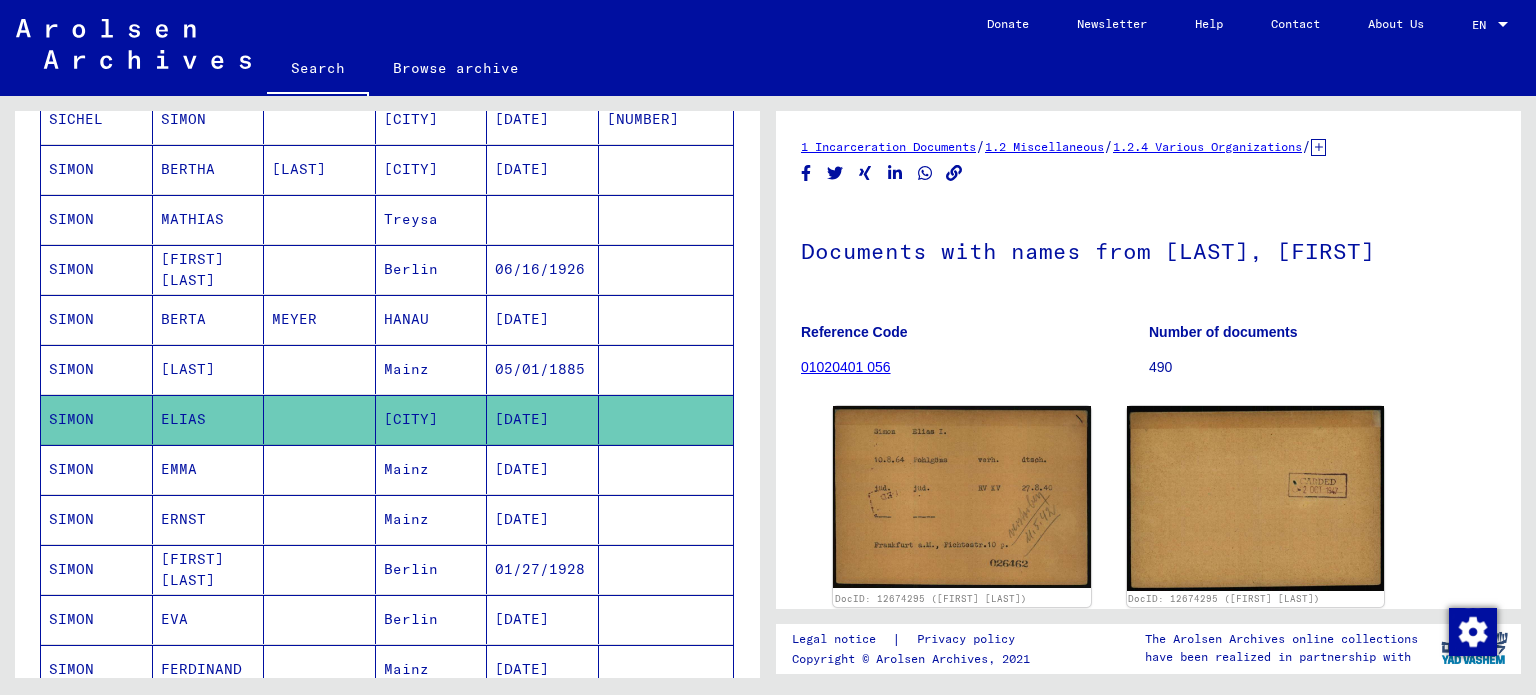 scroll, scrollTop: 0, scrollLeft: 0, axis: both 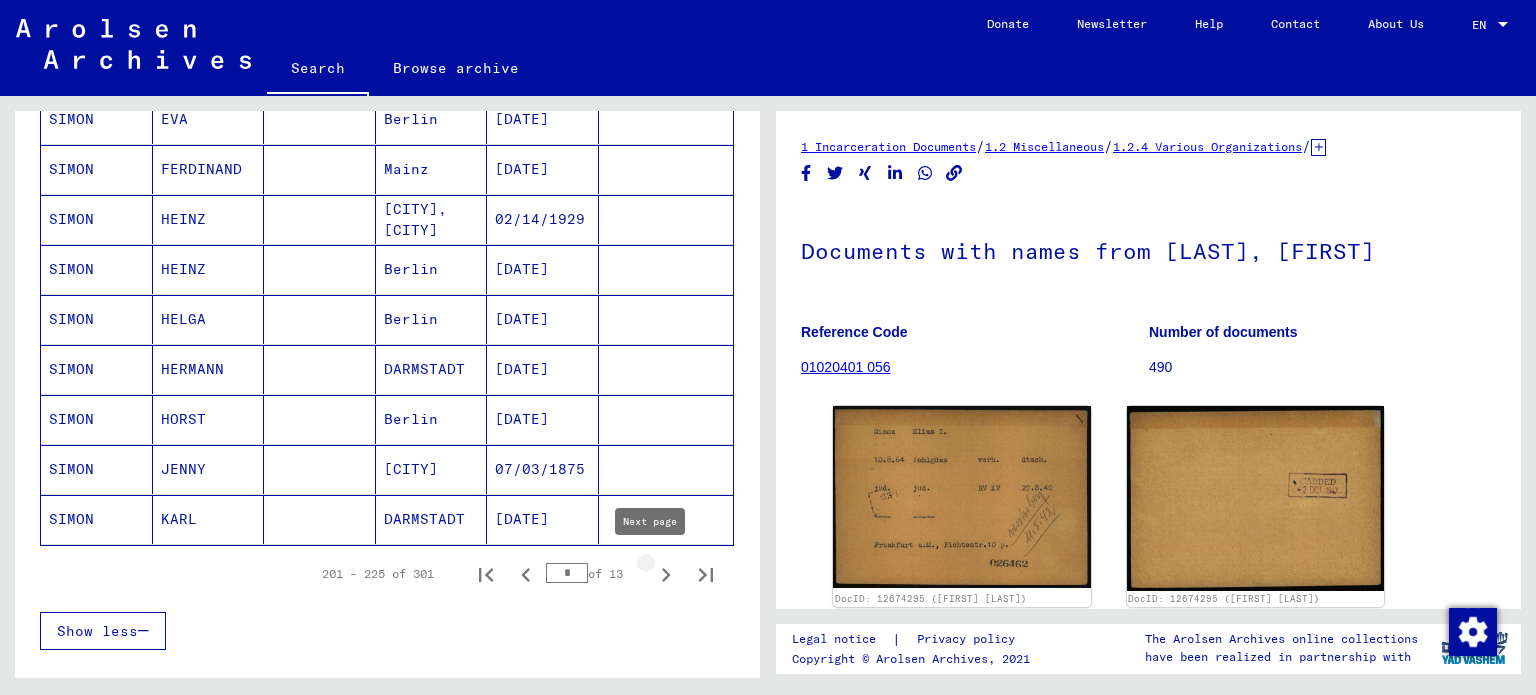click 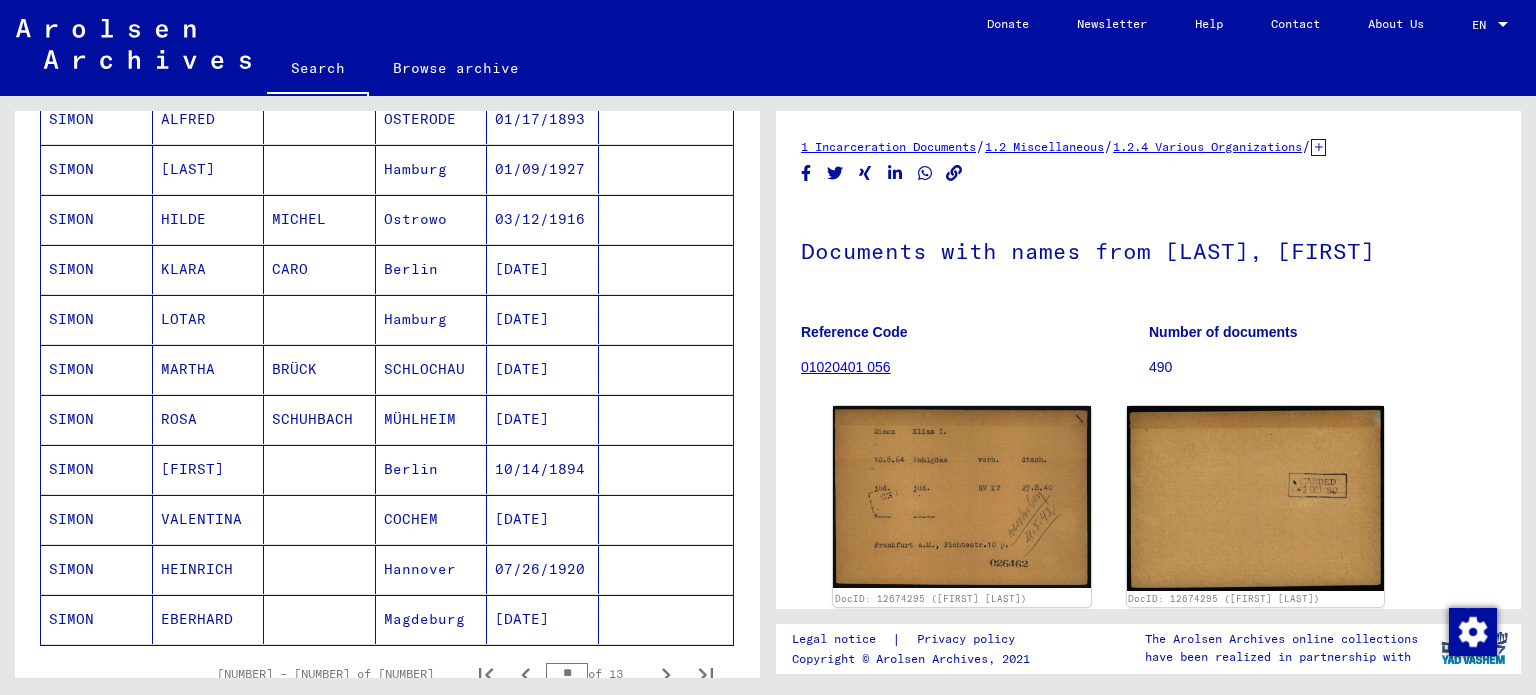 scroll, scrollTop: 1202, scrollLeft: 0, axis: vertical 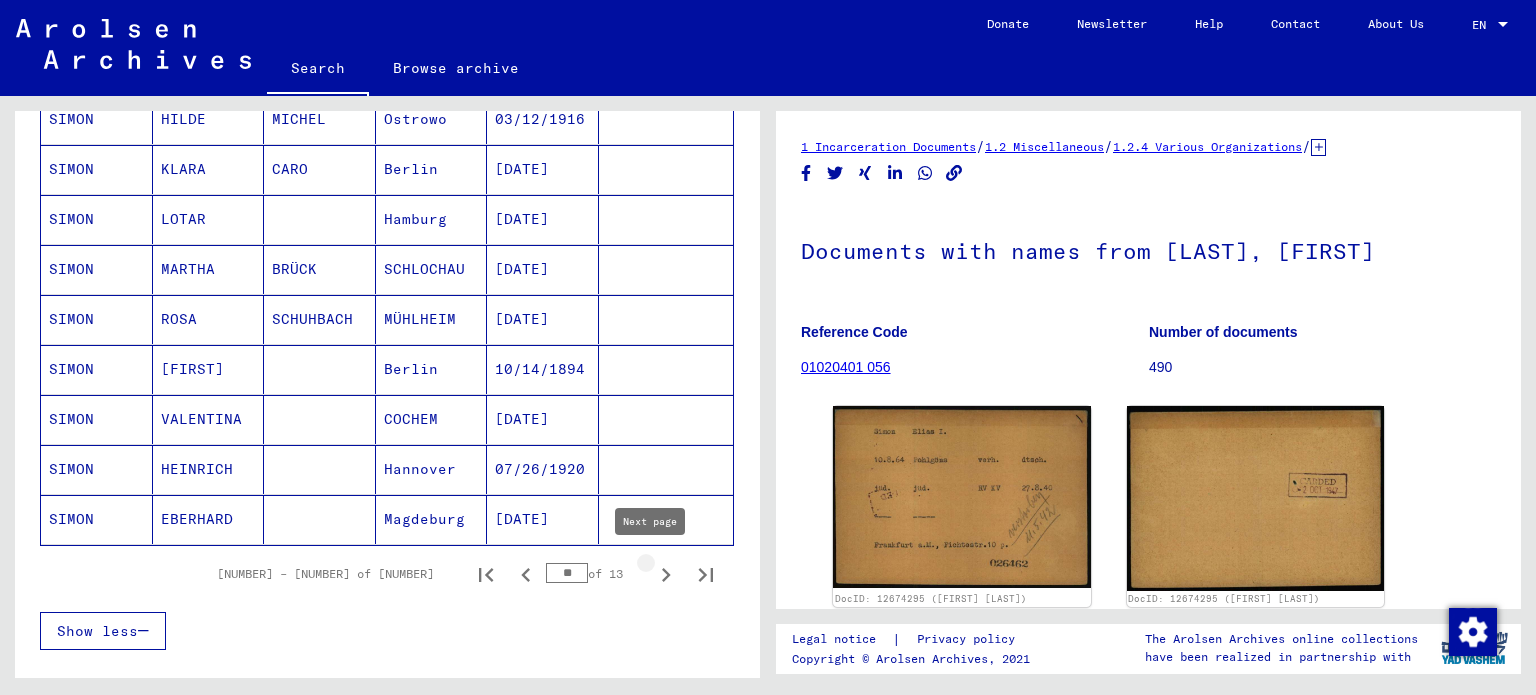 click 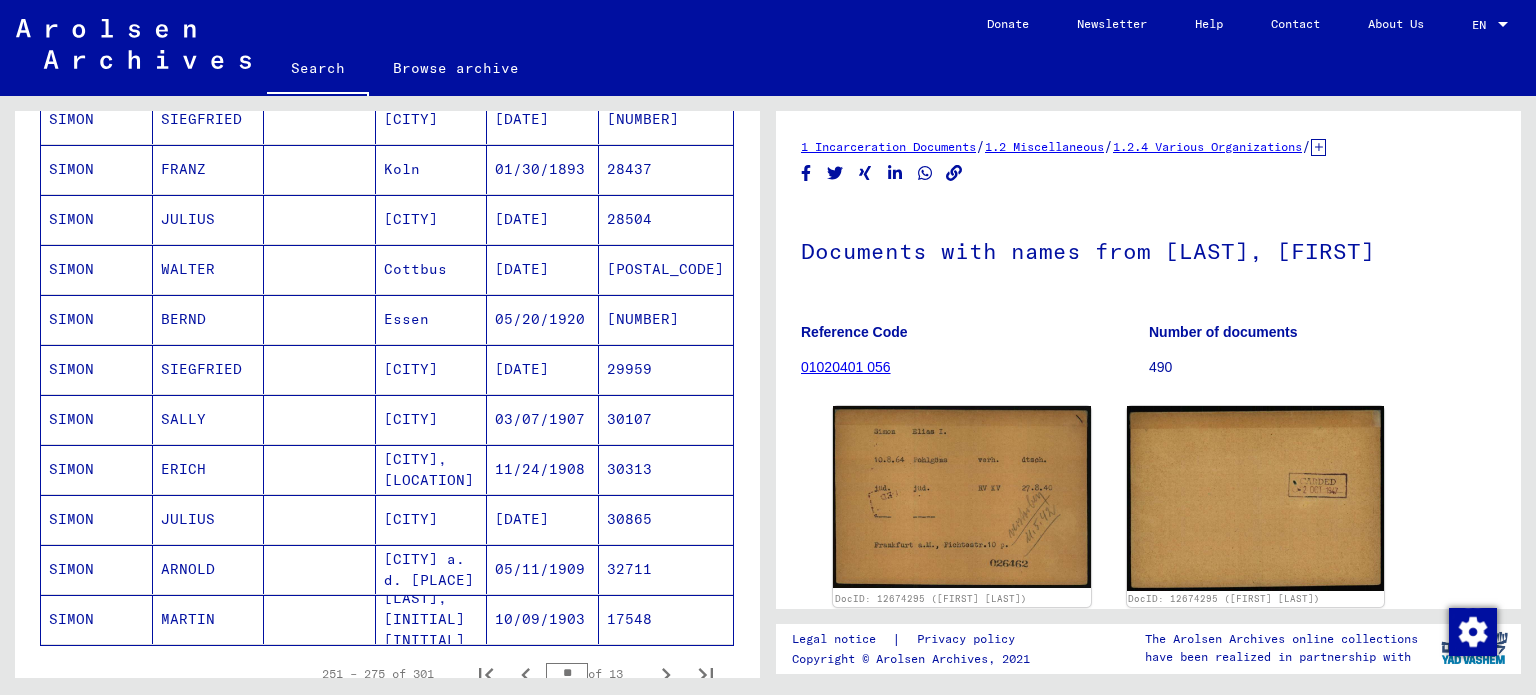 scroll, scrollTop: 1202, scrollLeft: 0, axis: vertical 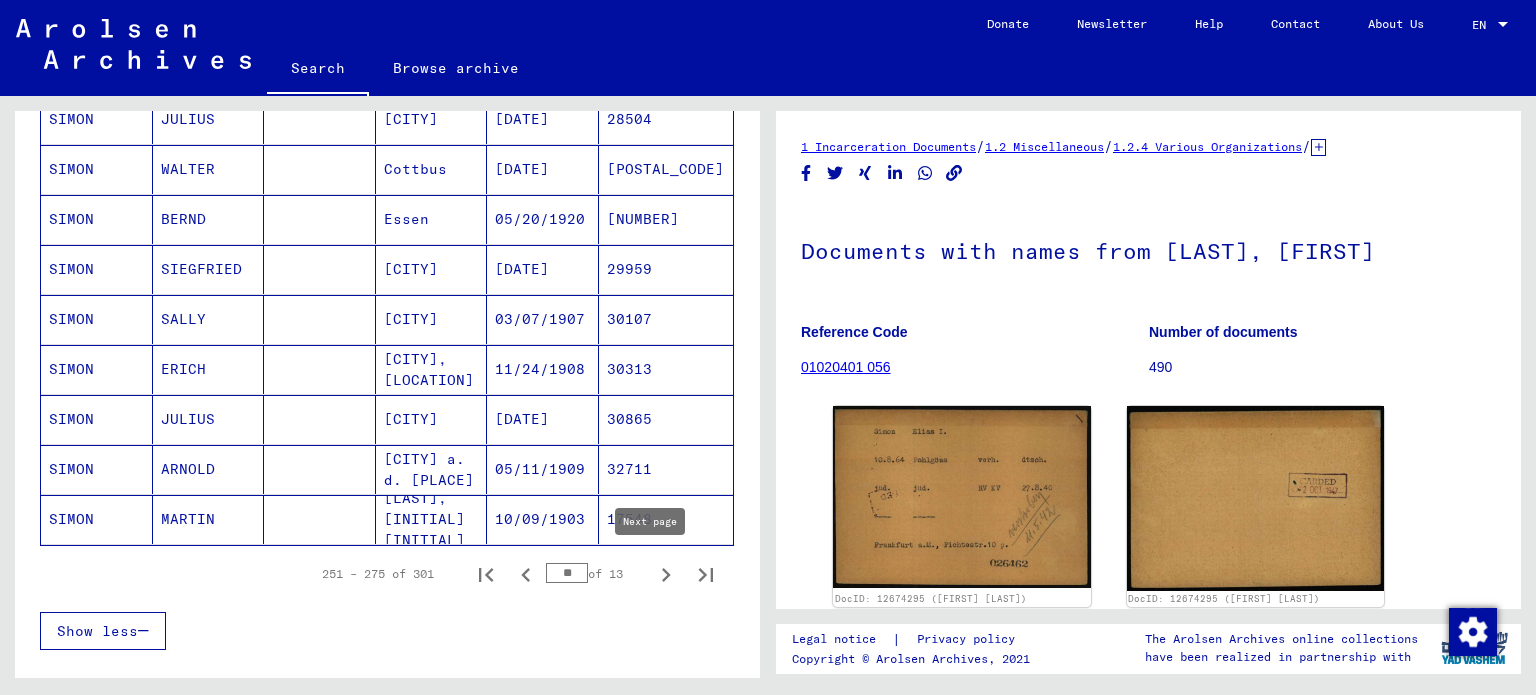 click 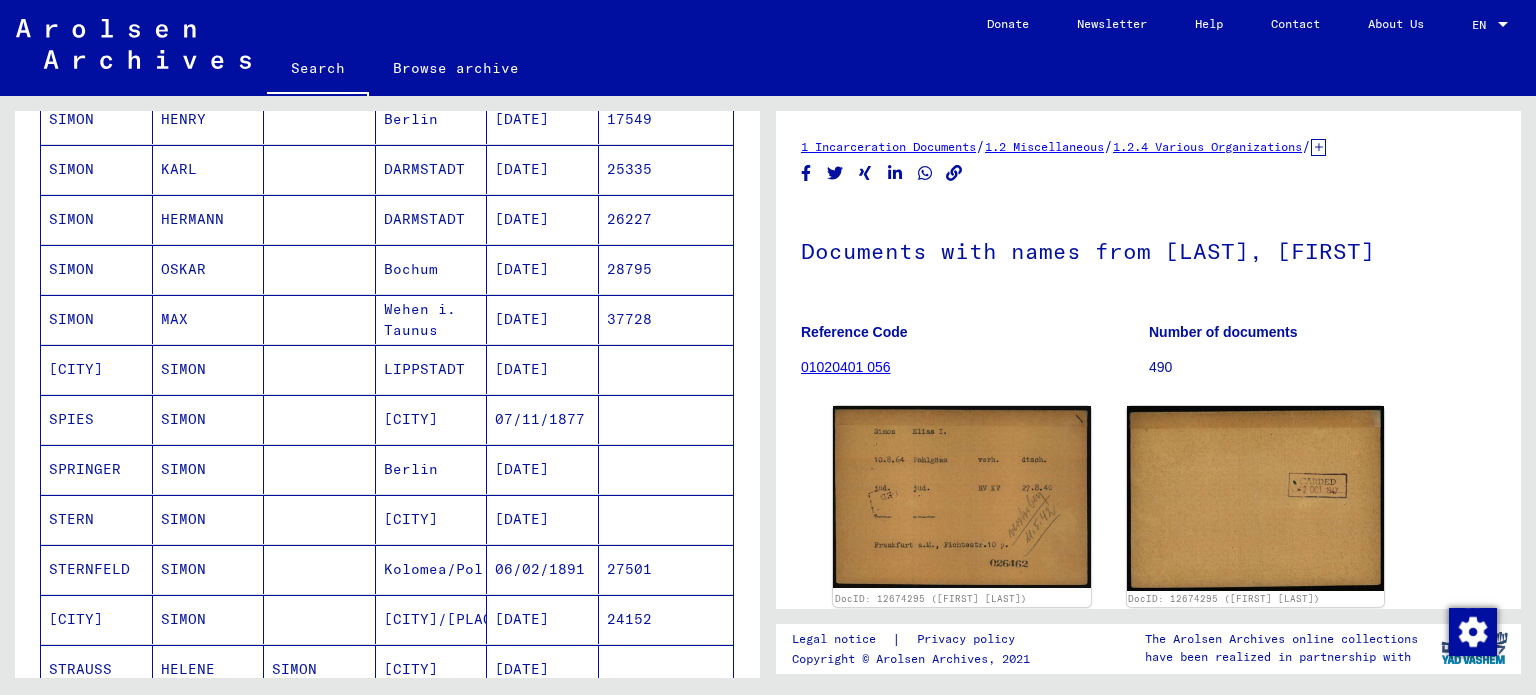 scroll, scrollTop: 502, scrollLeft: 0, axis: vertical 